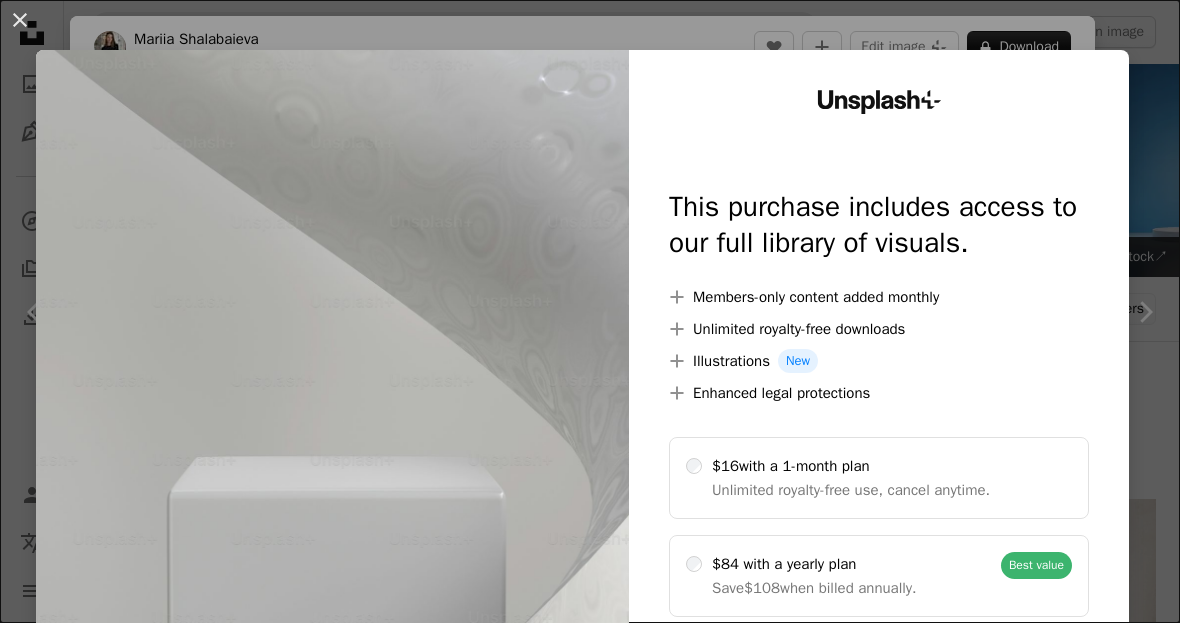 scroll, scrollTop: 1465, scrollLeft: 0, axis: vertical 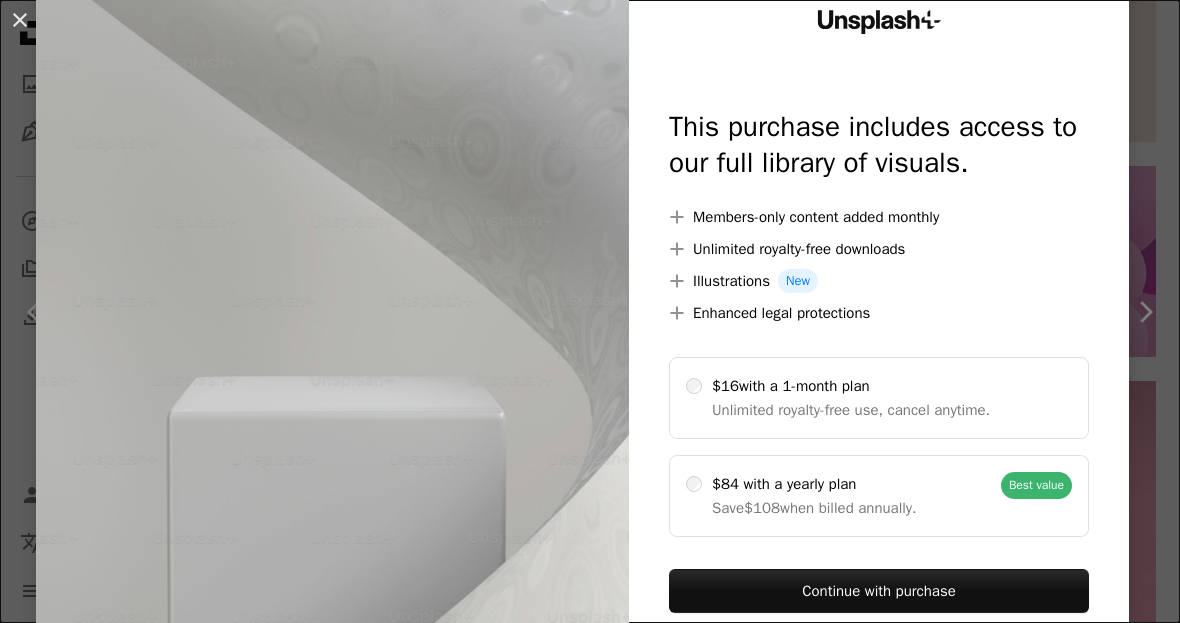 click on "An X shape" at bounding box center [20, 20] 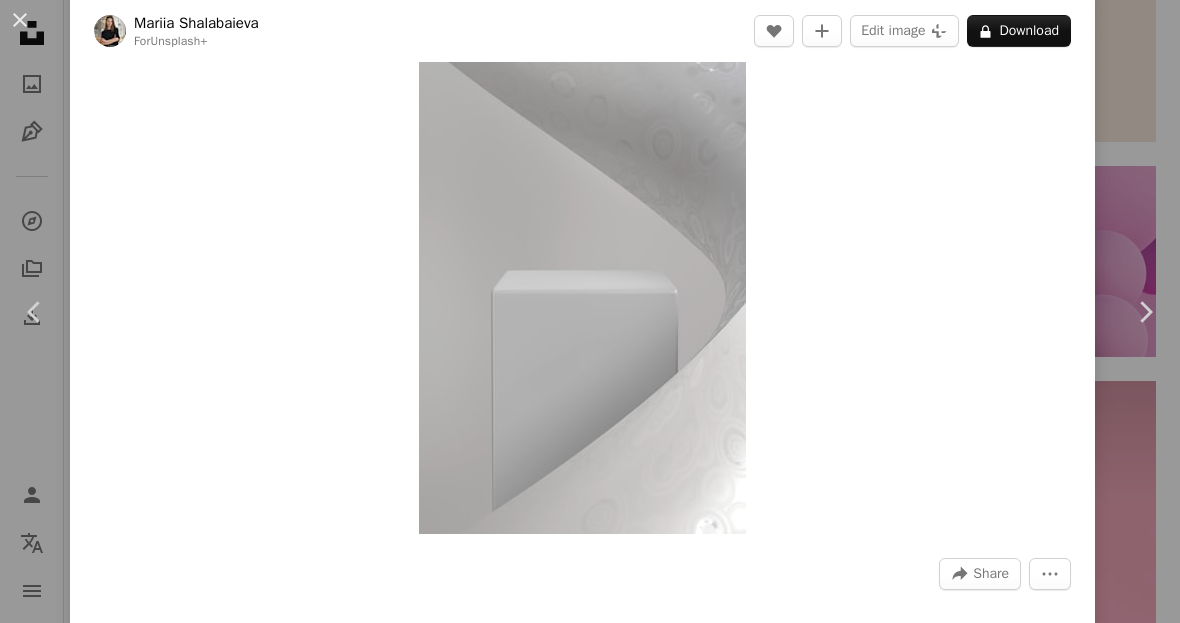 scroll, scrollTop: 141, scrollLeft: 0, axis: vertical 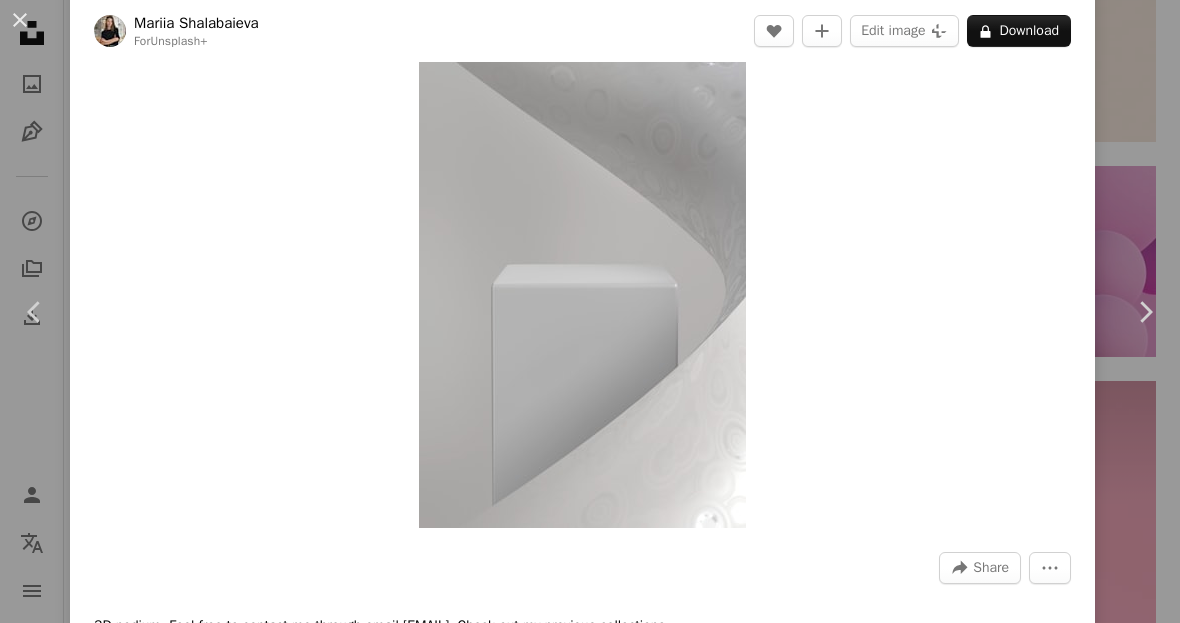 click on "An X shape" at bounding box center [20, 20] 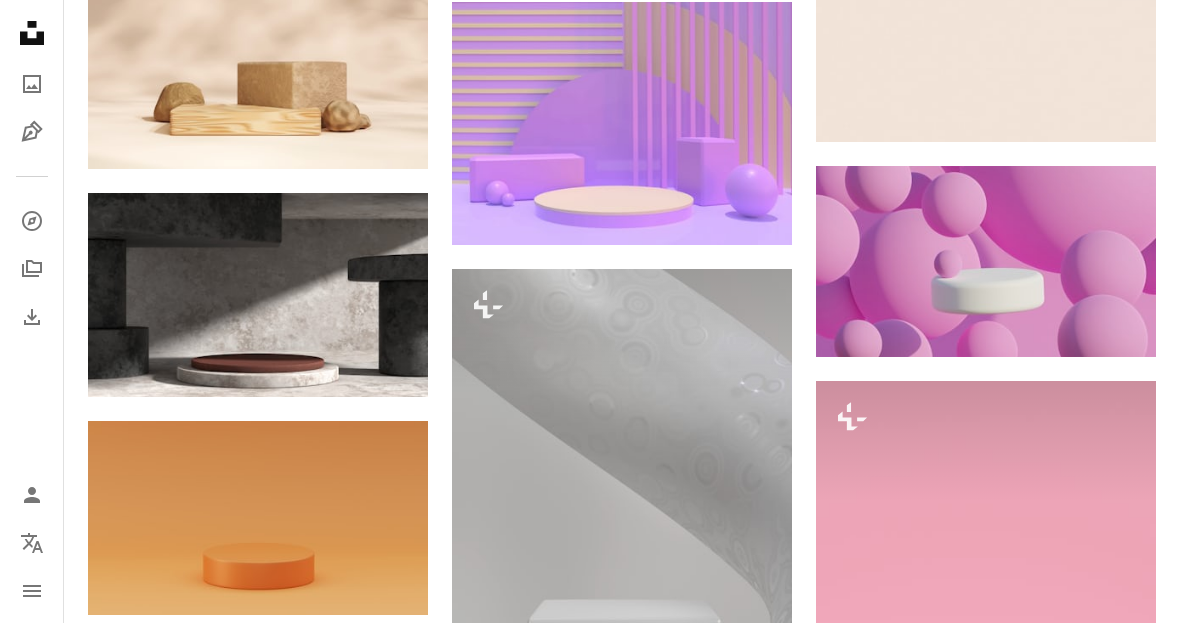 click at bounding box center [258, 295] 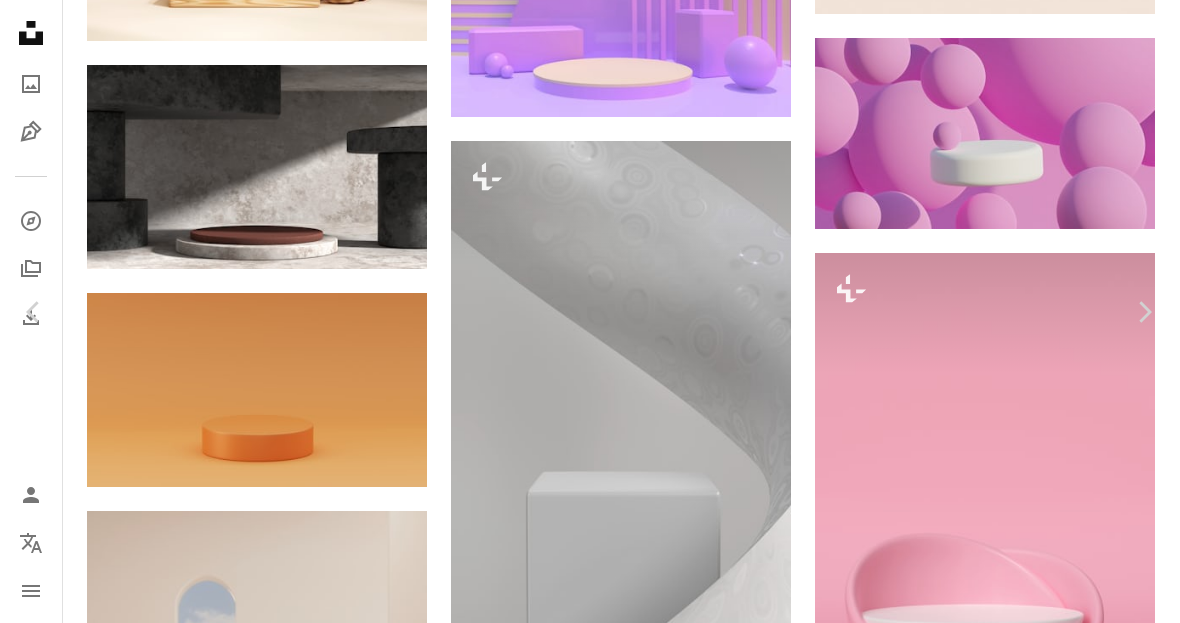 scroll, scrollTop: 1553, scrollLeft: 0, axis: vertical 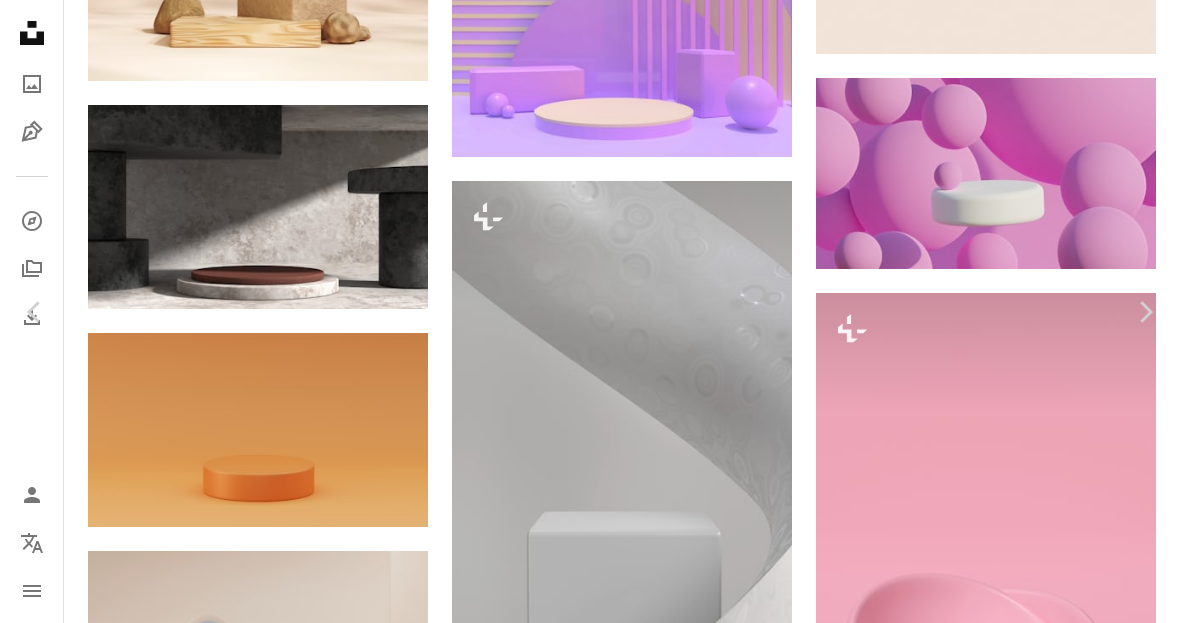 click on "Download free" at bounding box center [981, 2682] 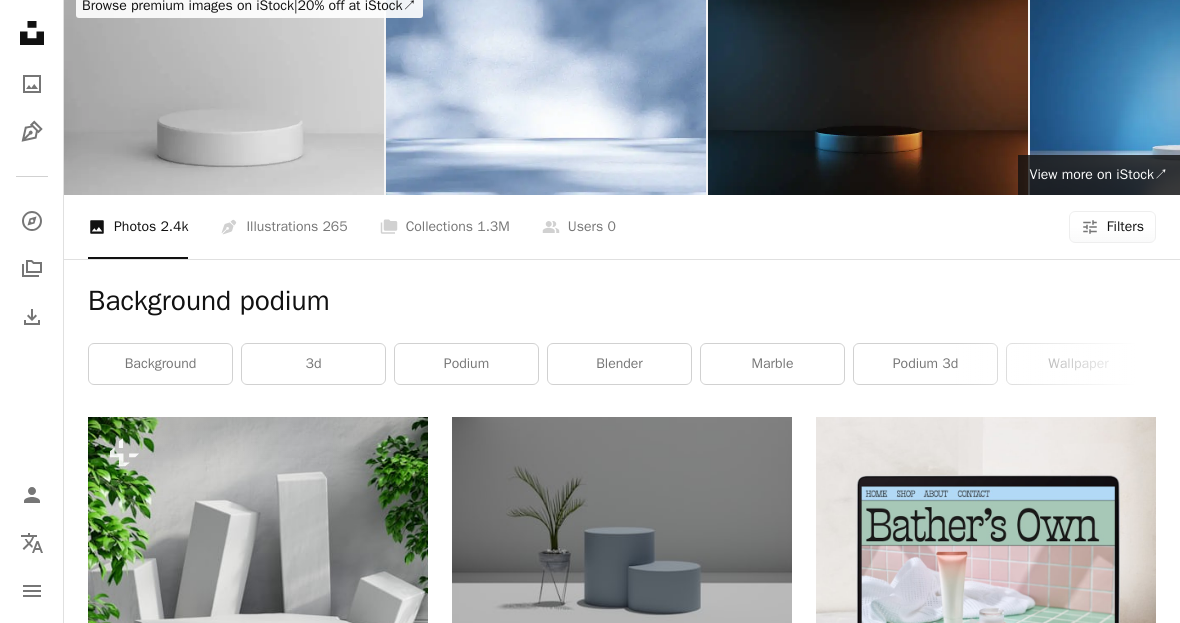 scroll, scrollTop: 0, scrollLeft: 0, axis: both 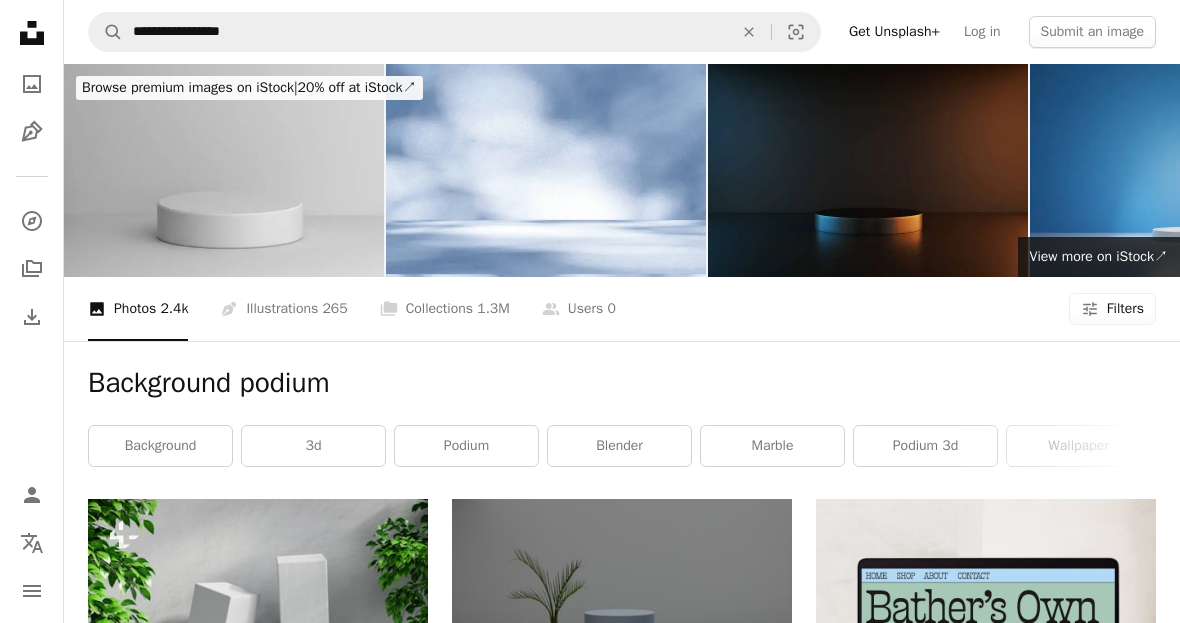 click on "Filters" at bounding box center [1125, 309] 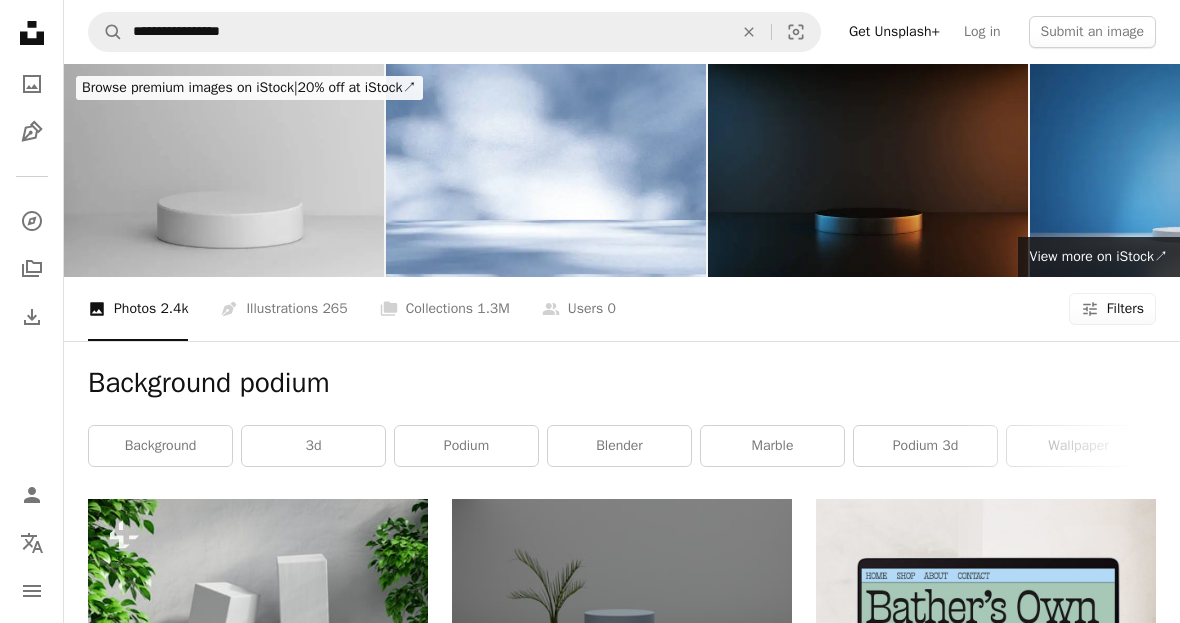 scroll, scrollTop: 158, scrollLeft: 0, axis: vertical 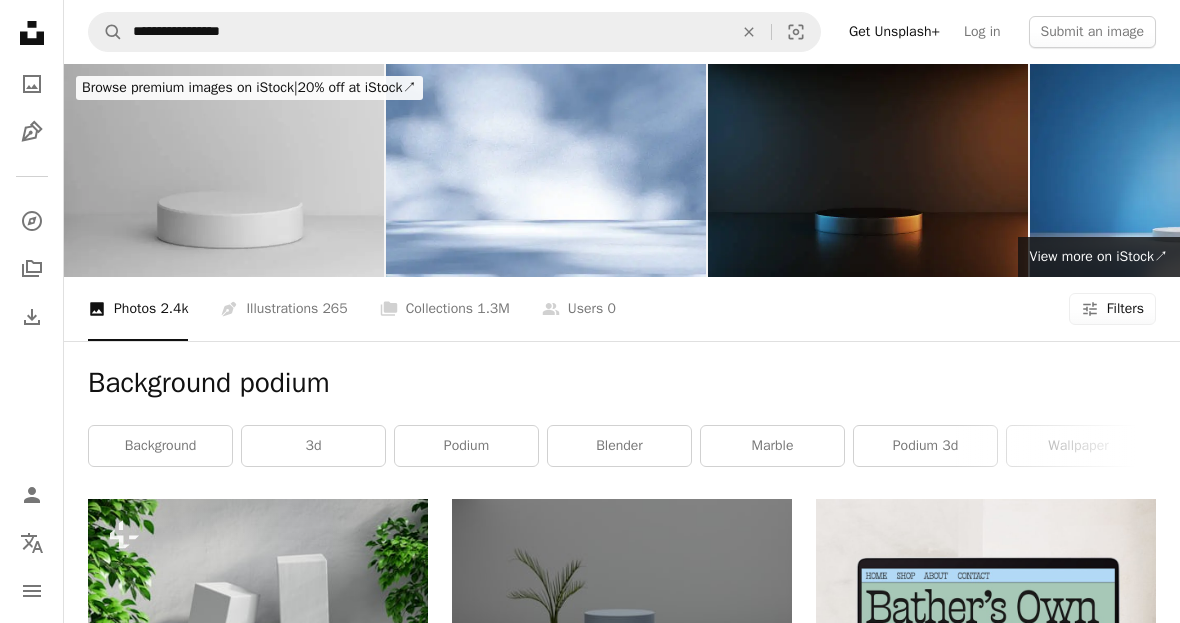 click on "Apply" at bounding box center [842, 4713] 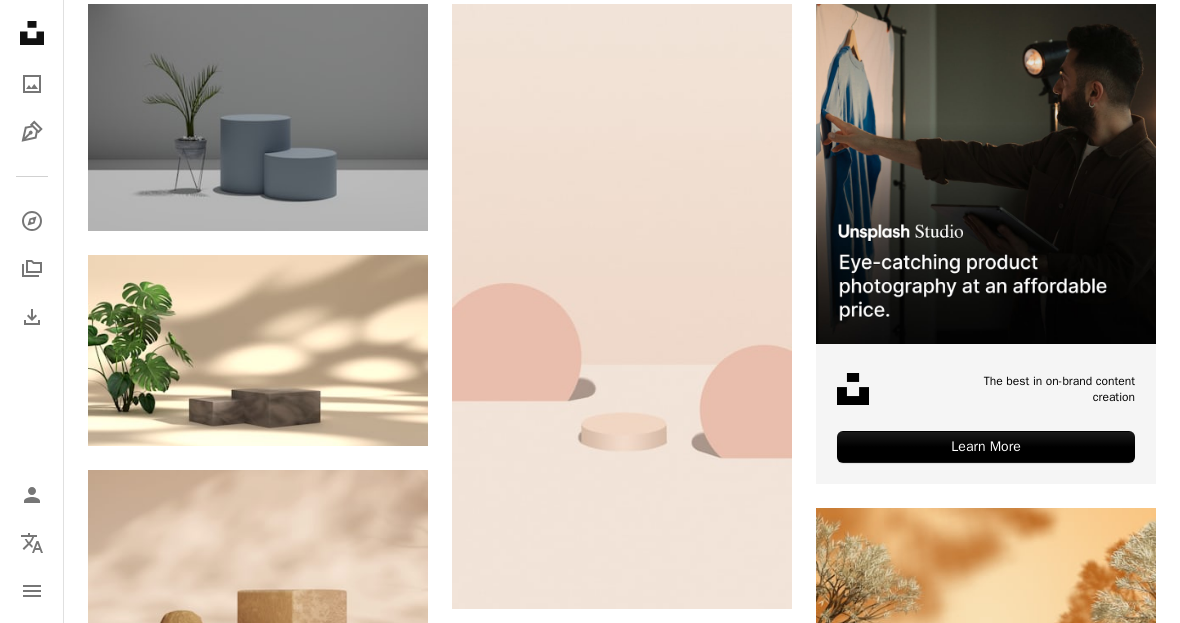 scroll, scrollTop: 495, scrollLeft: 0, axis: vertical 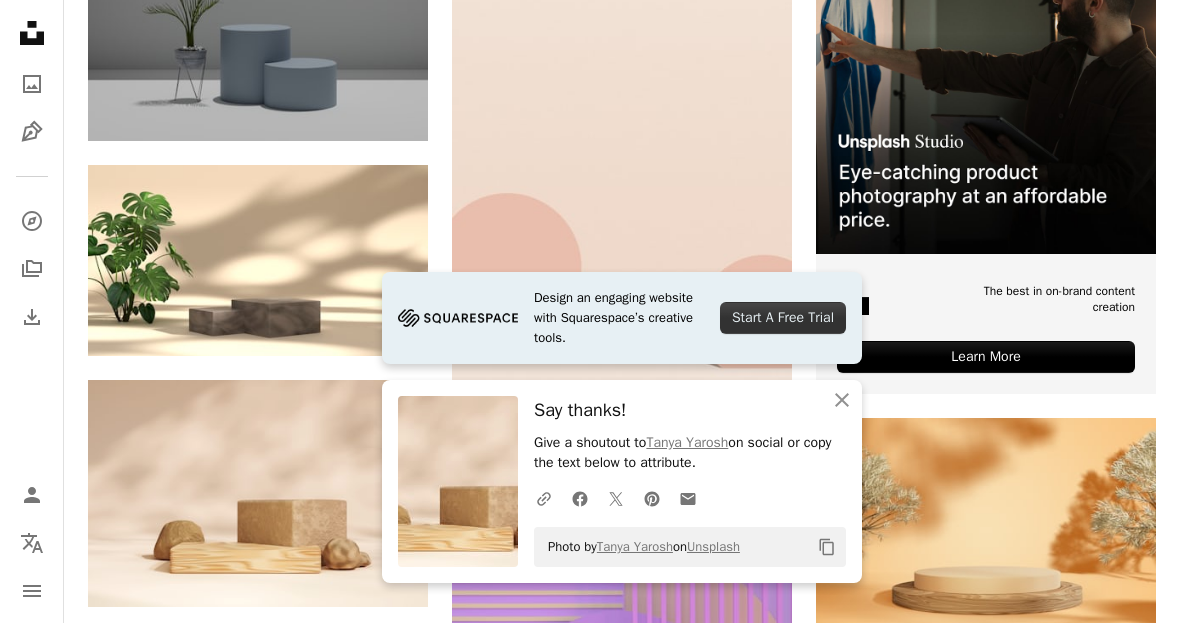 click on "An X shape" 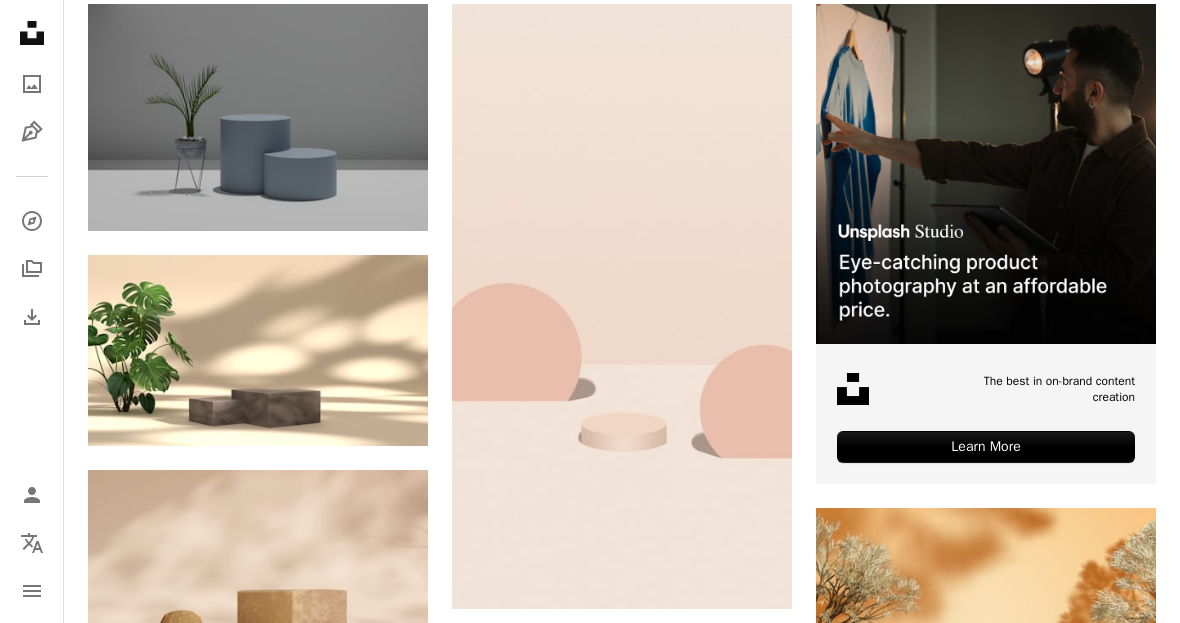 scroll, scrollTop: 481, scrollLeft: 0, axis: vertical 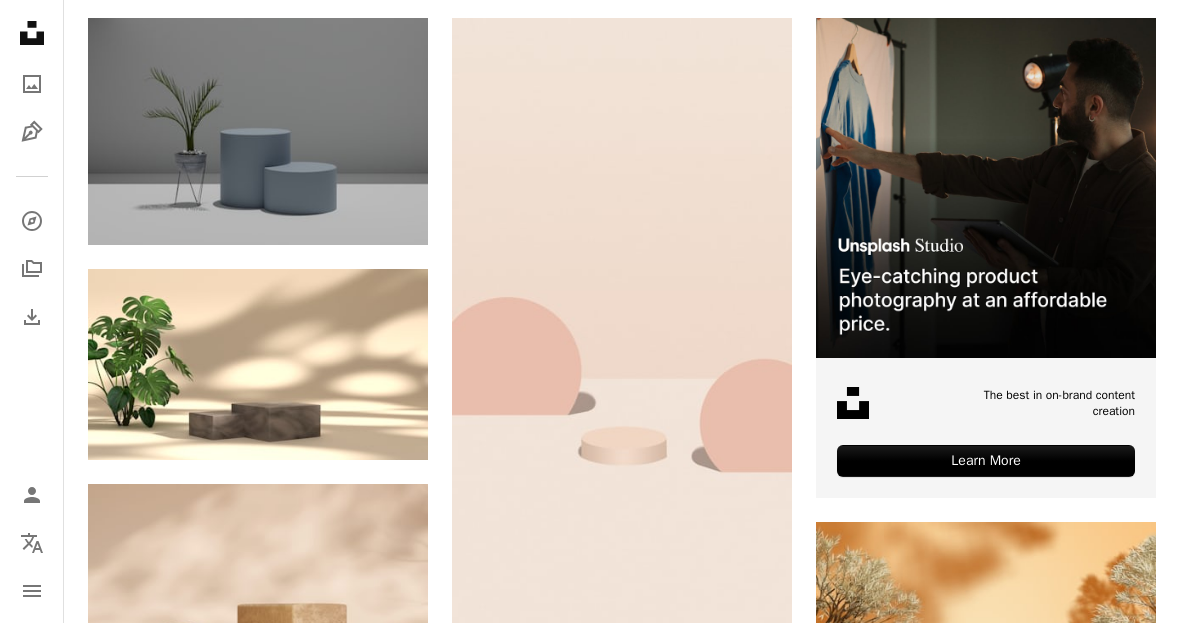 click on "Arrow pointing down" 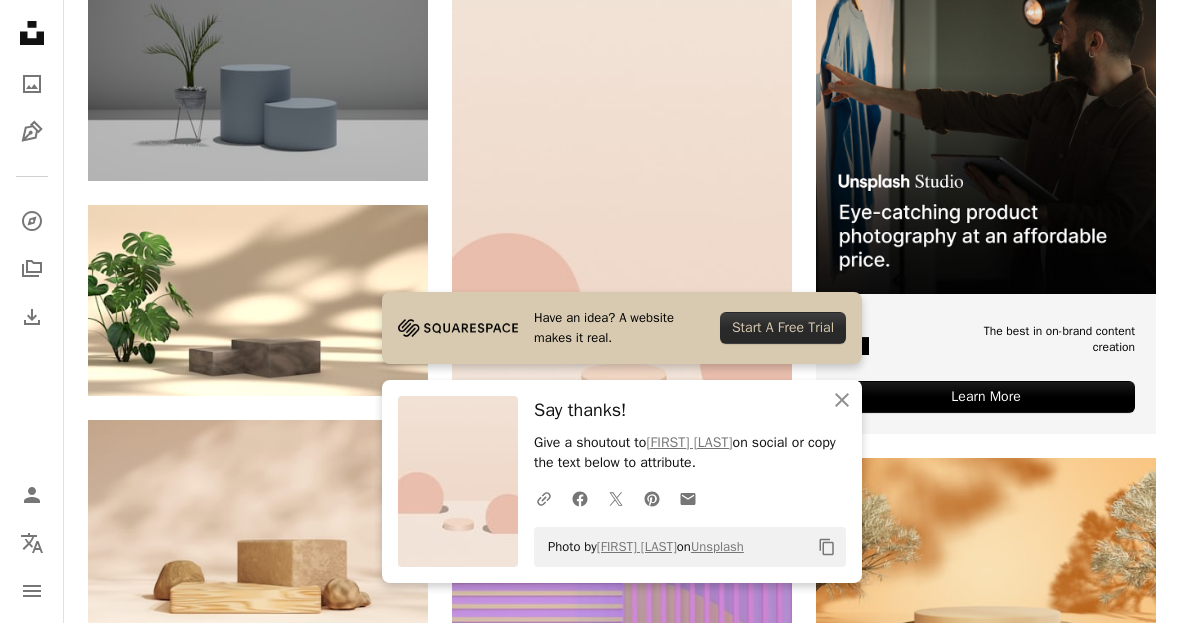 click 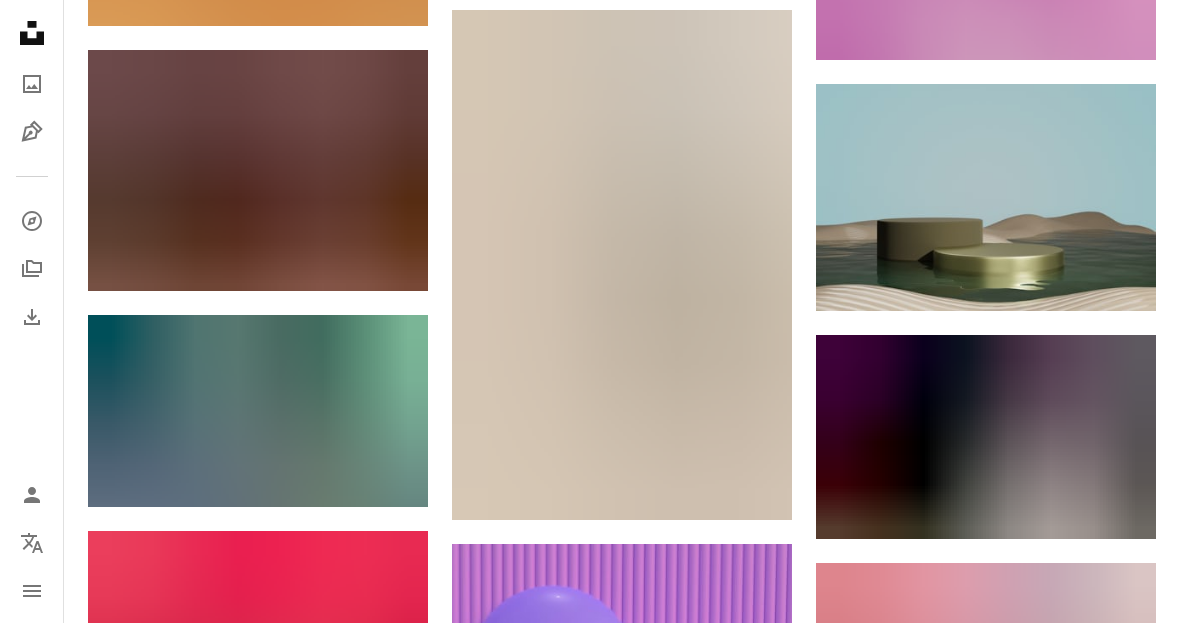 scroll, scrollTop: 1386, scrollLeft: 0, axis: vertical 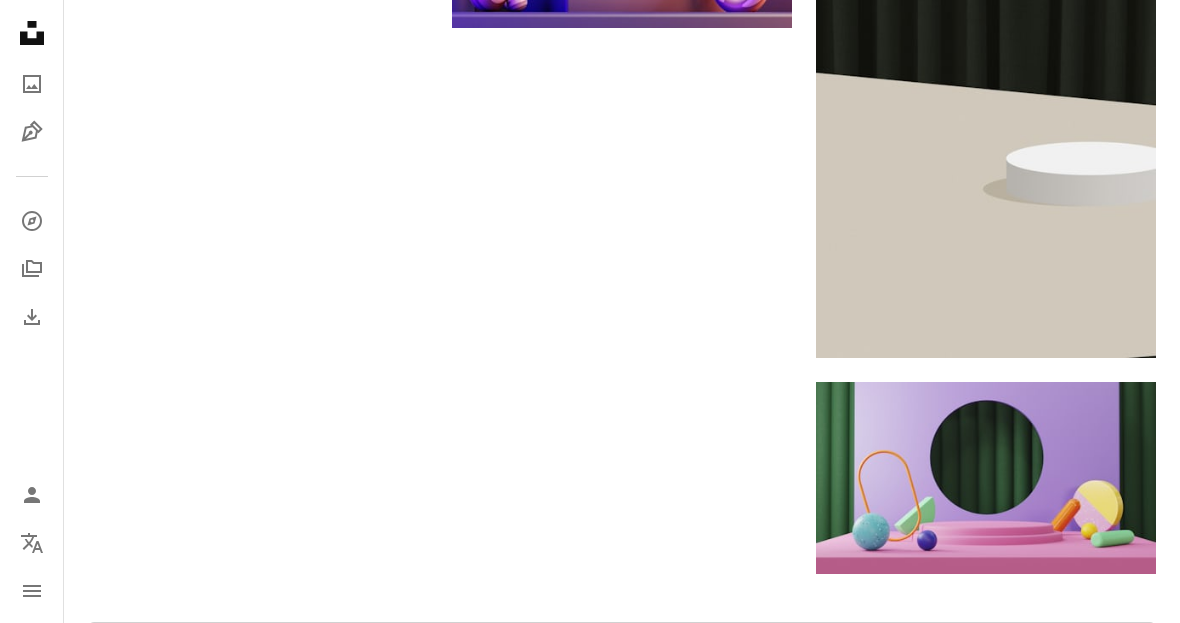 click on "Load more" at bounding box center (622, 655) 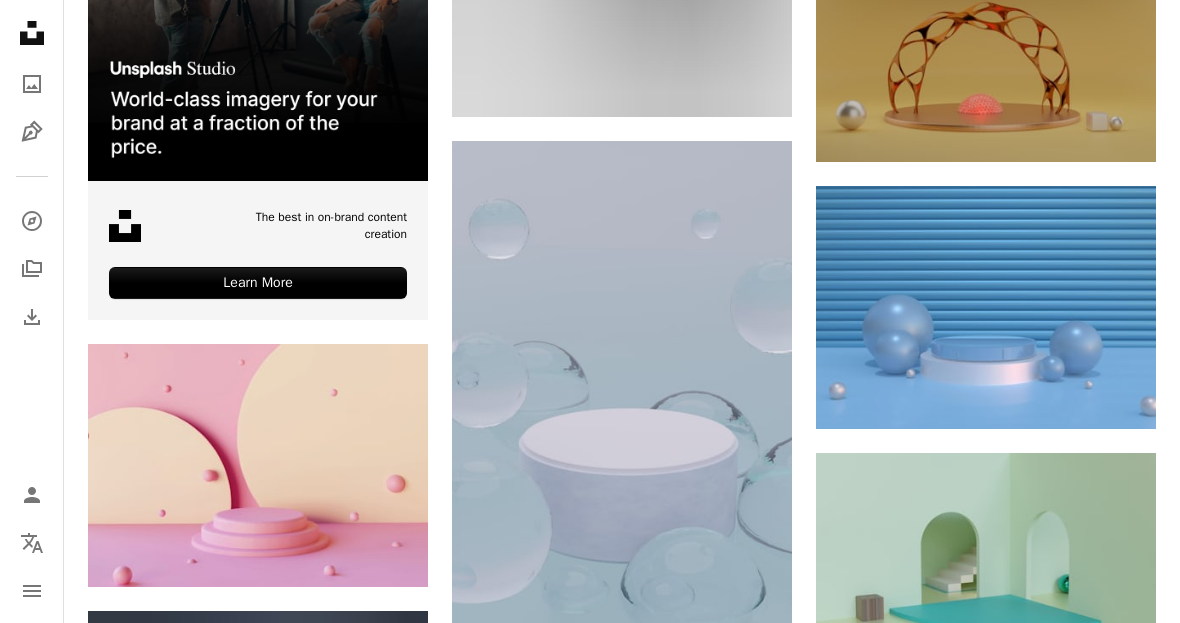 scroll, scrollTop: 3036, scrollLeft: 0, axis: vertical 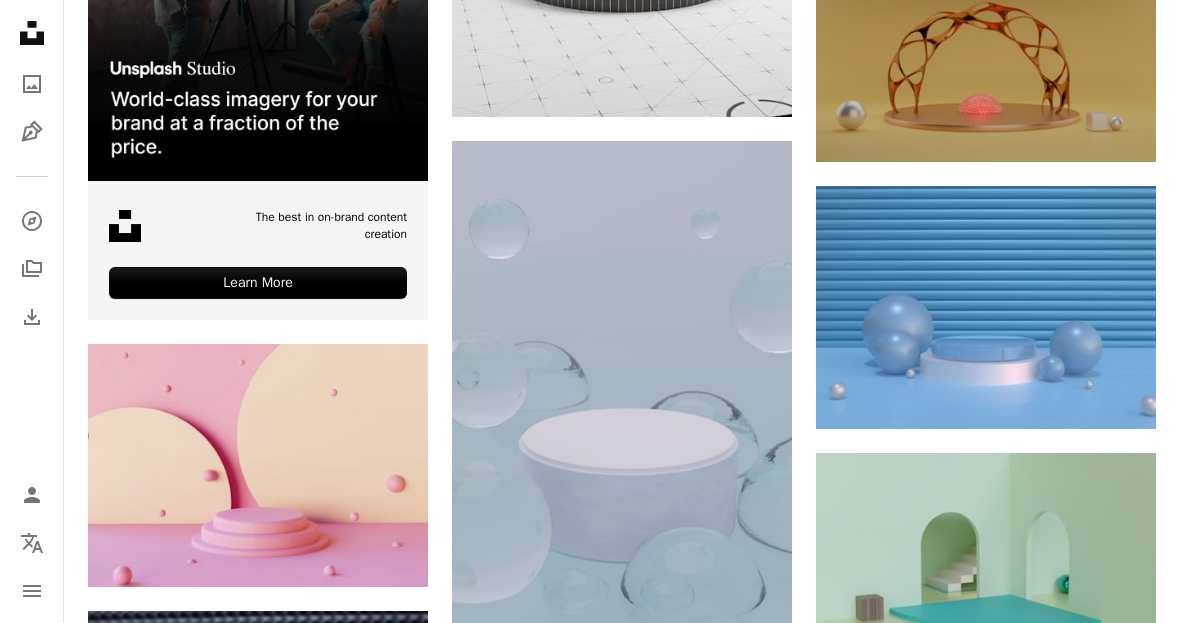 click on "Arrow pointing down" 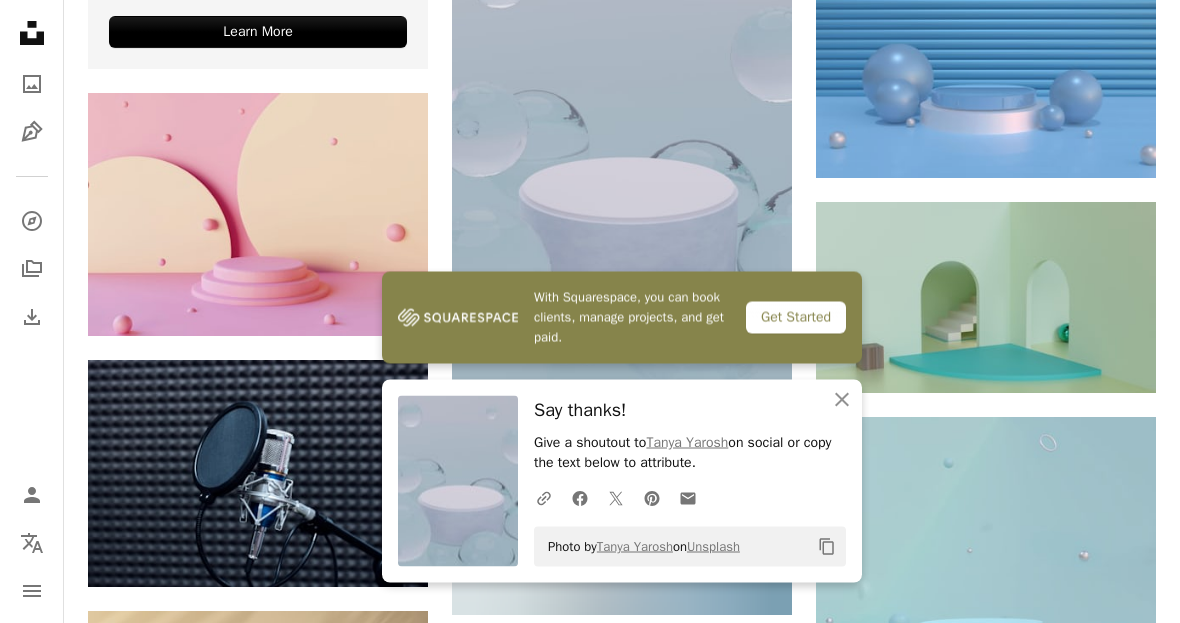 scroll, scrollTop: 3287, scrollLeft: 0, axis: vertical 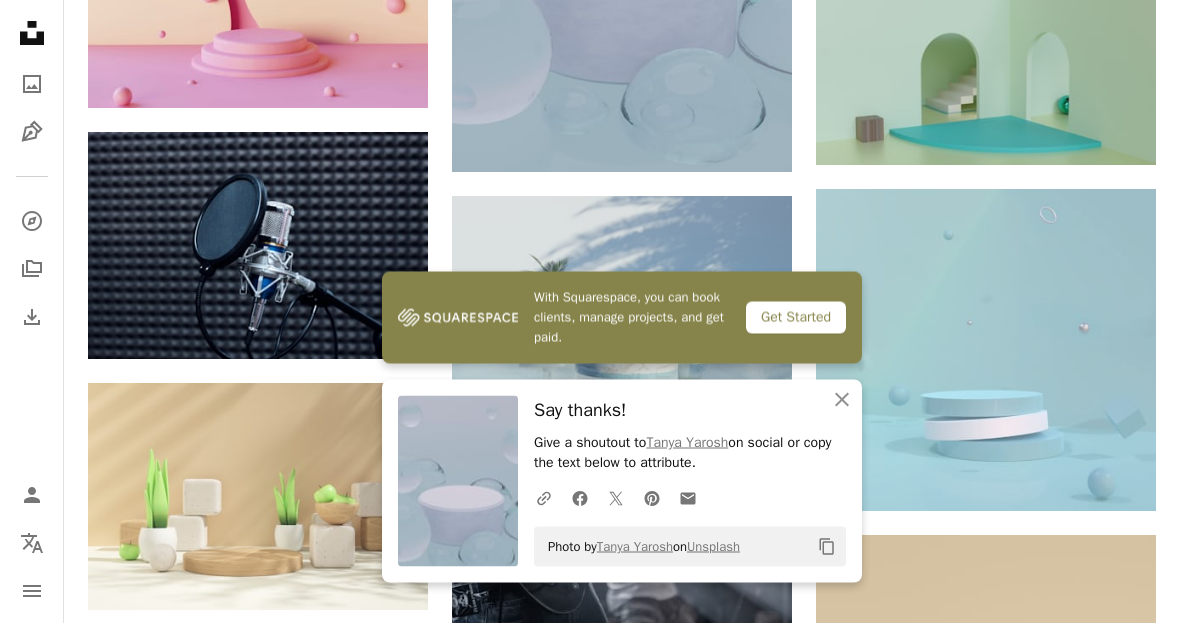 click on "An X shape" 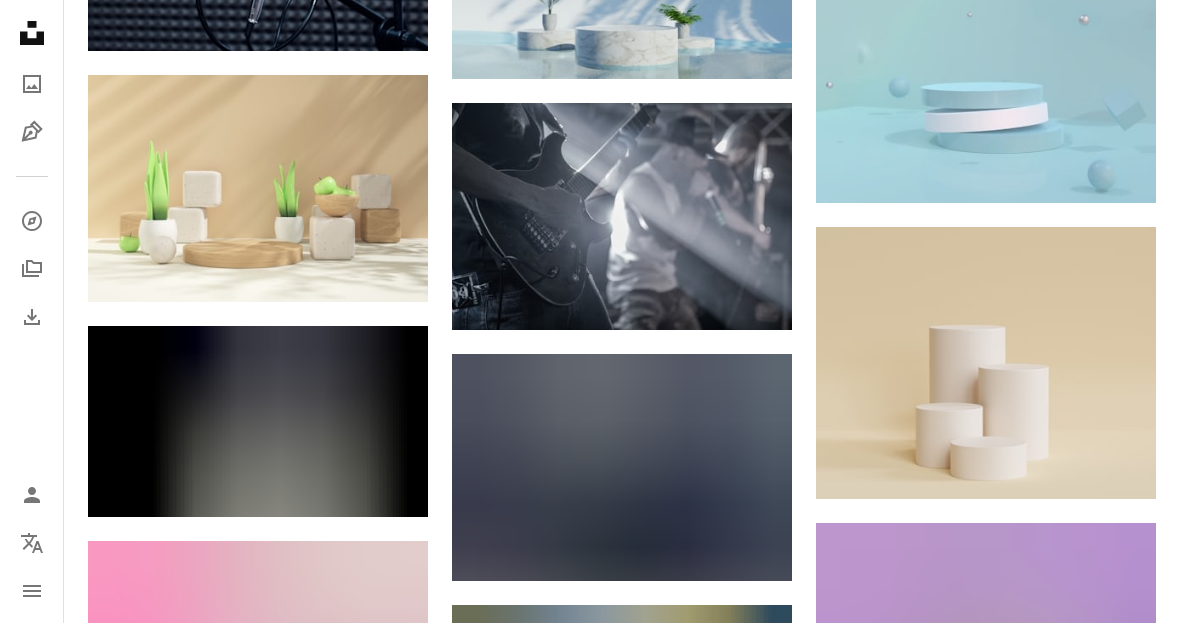 scroll, scrollTop: 3823, scrollLeft: 0, axis: vertical 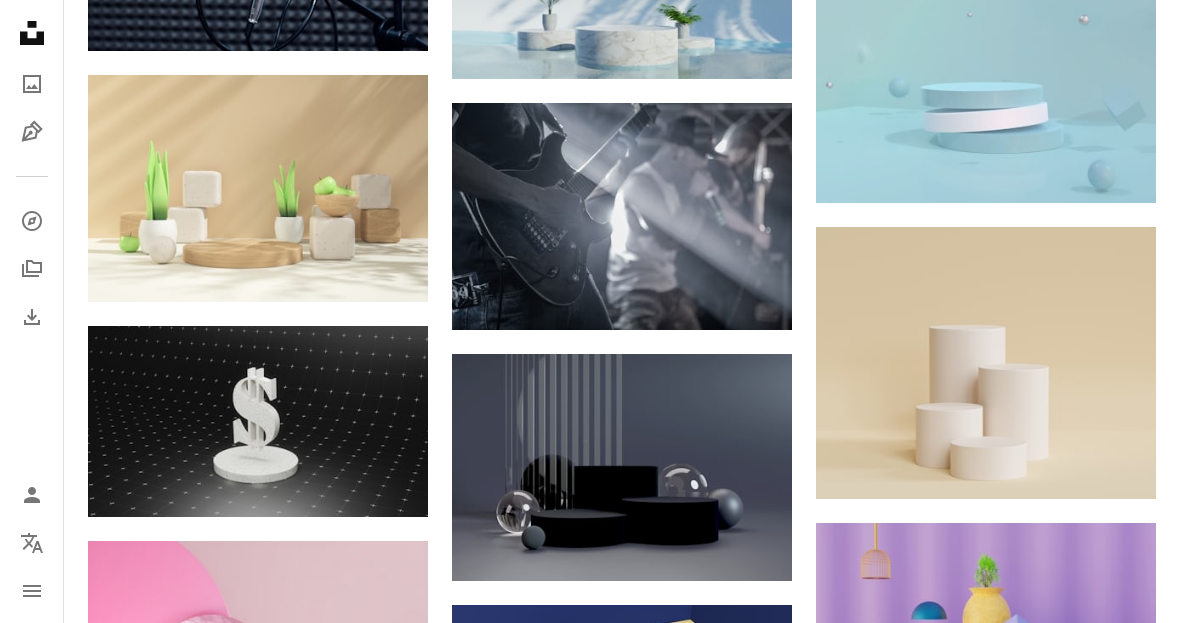 click on "Arrow pointing down" at bounding box center [1116, 463] 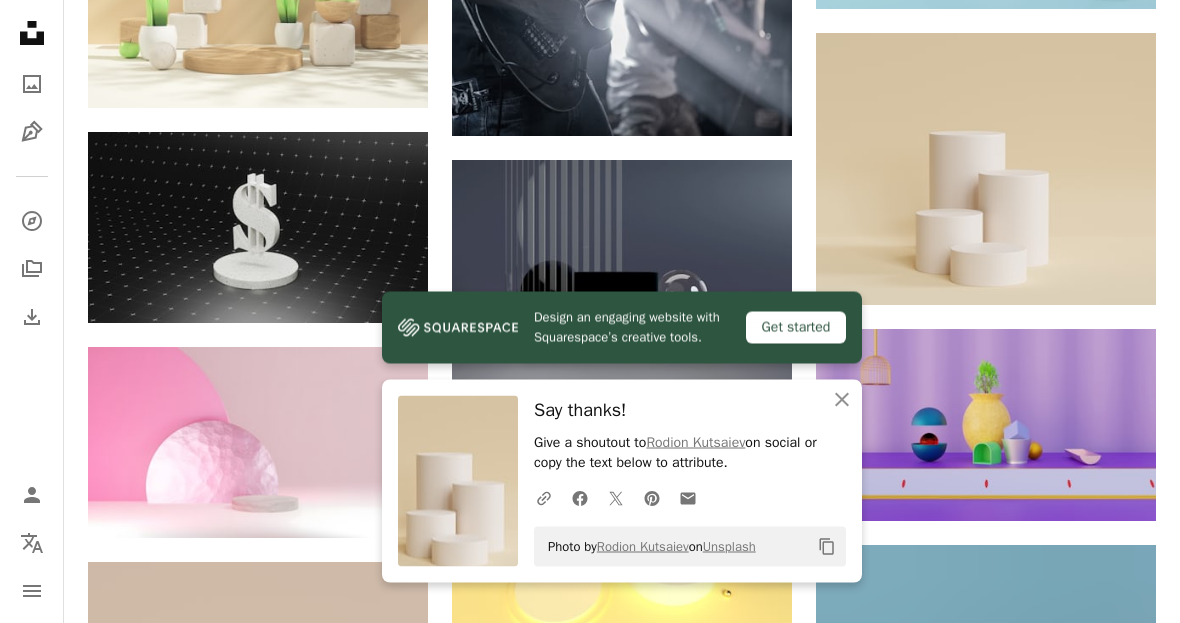 scroll, scrollTop: 4017, scrollLeft: 0, axis: vertical 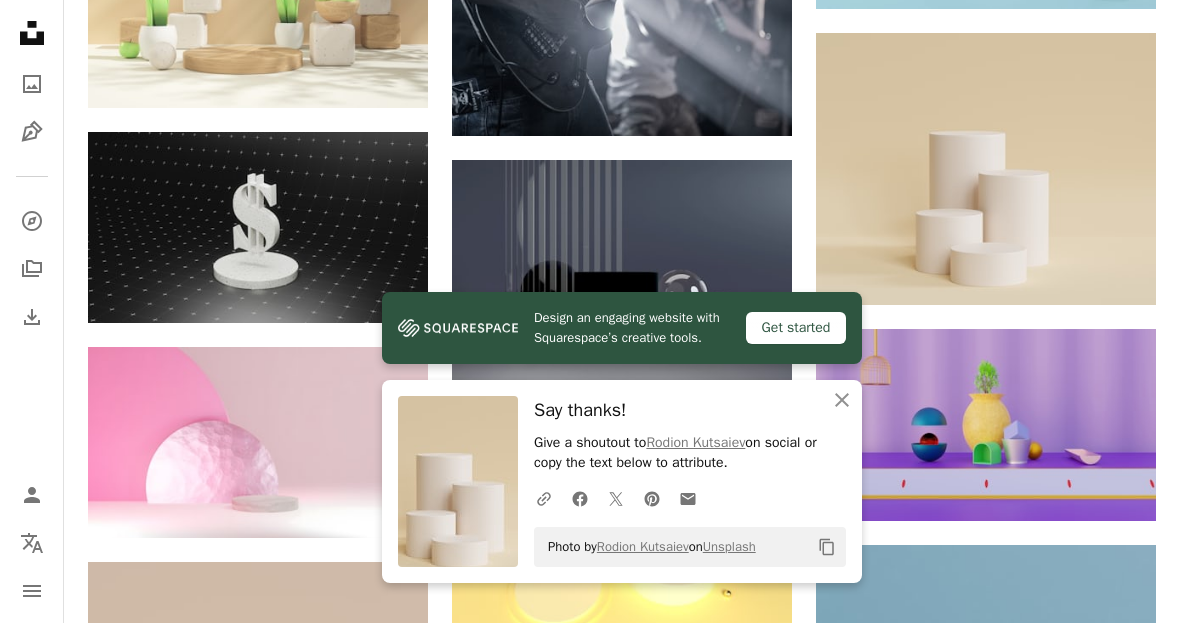 click 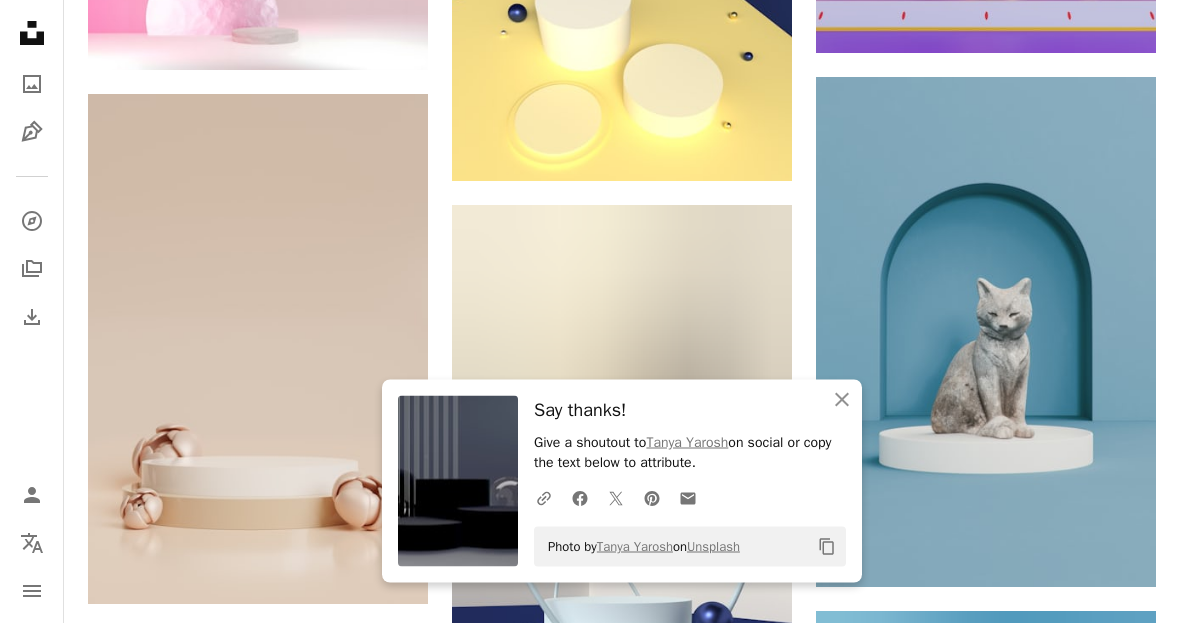 scroll, scrollTop: 4560, scrollLeft: 0, axis: vertical 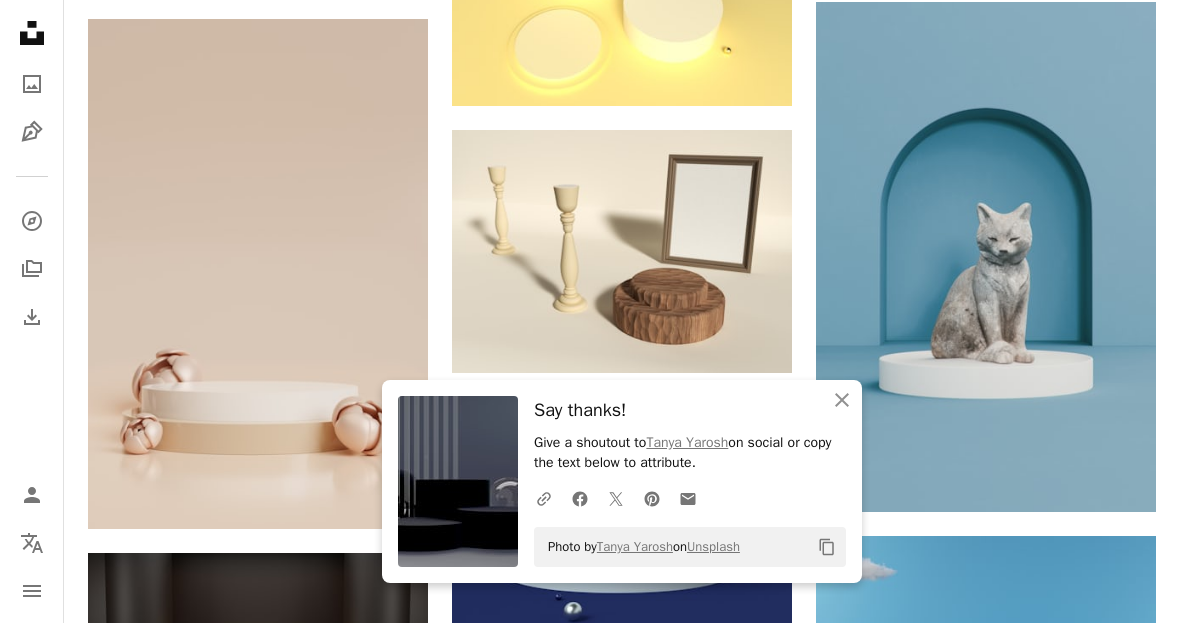 click 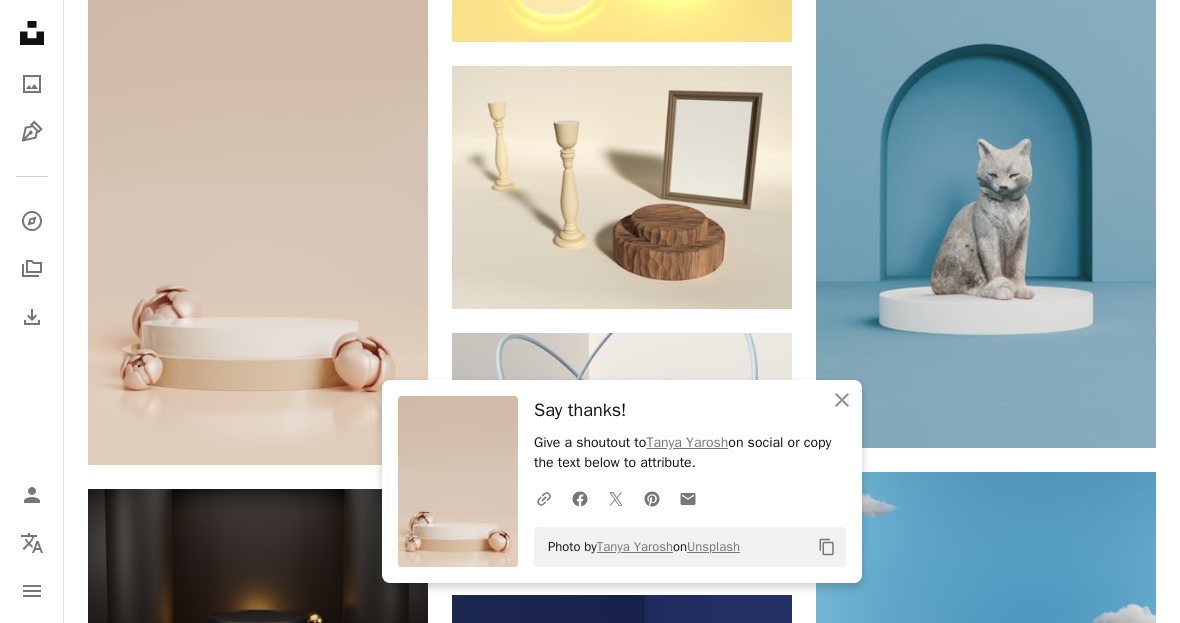 click on "An X shape" 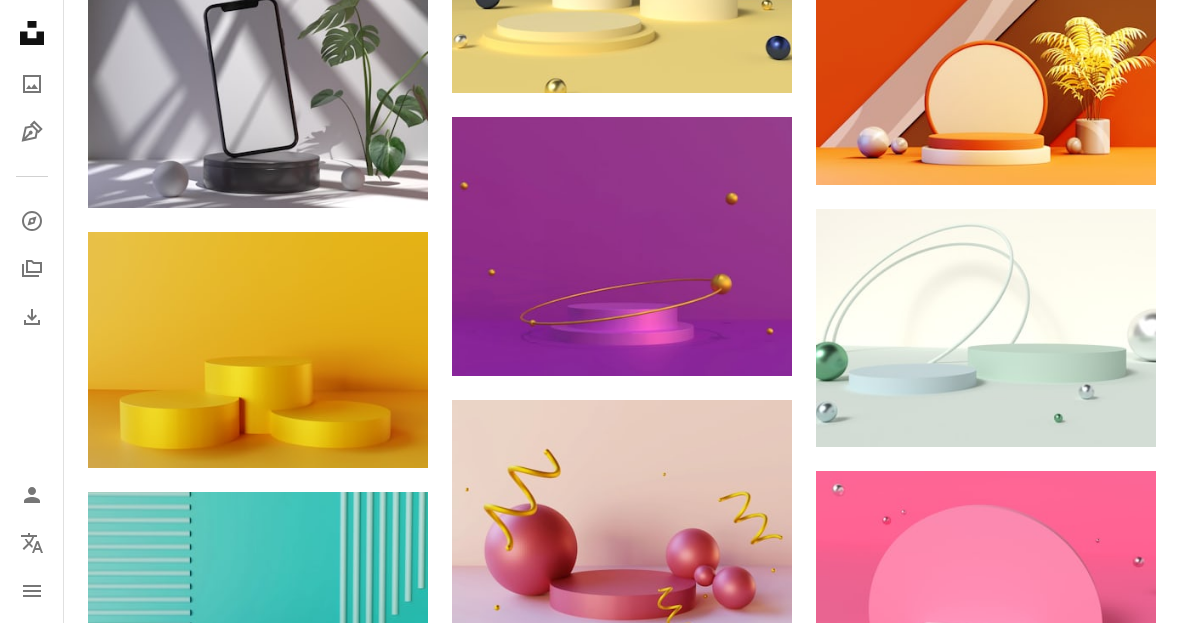 scroll, scrollTop: 5357, scrollLeft: 0, axis: vertical 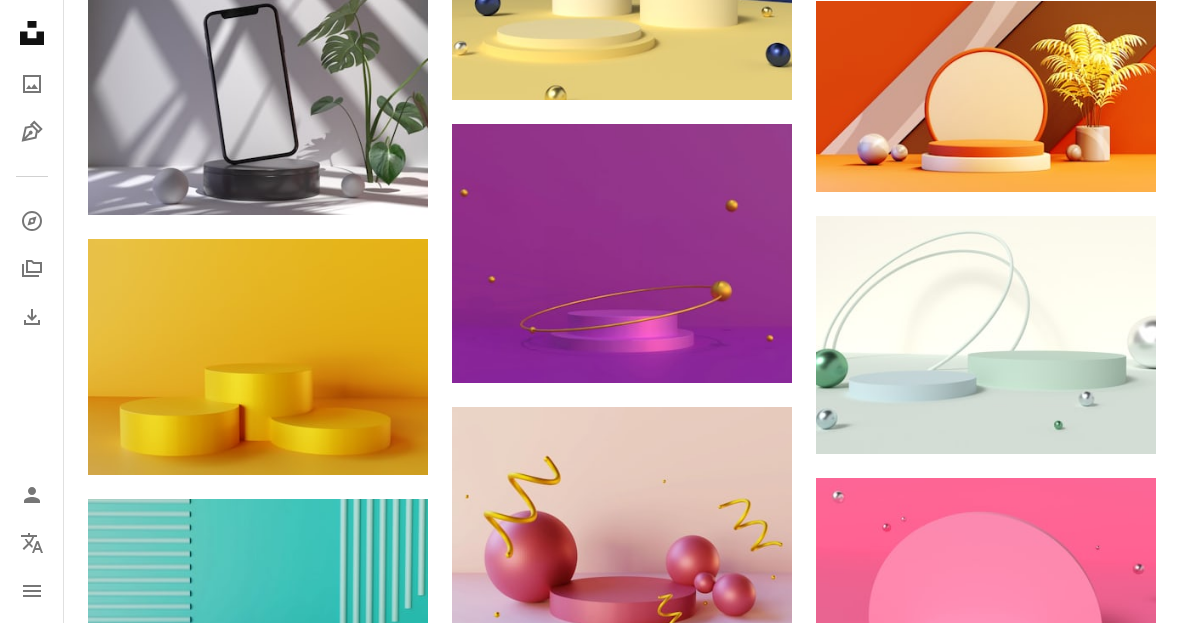 click 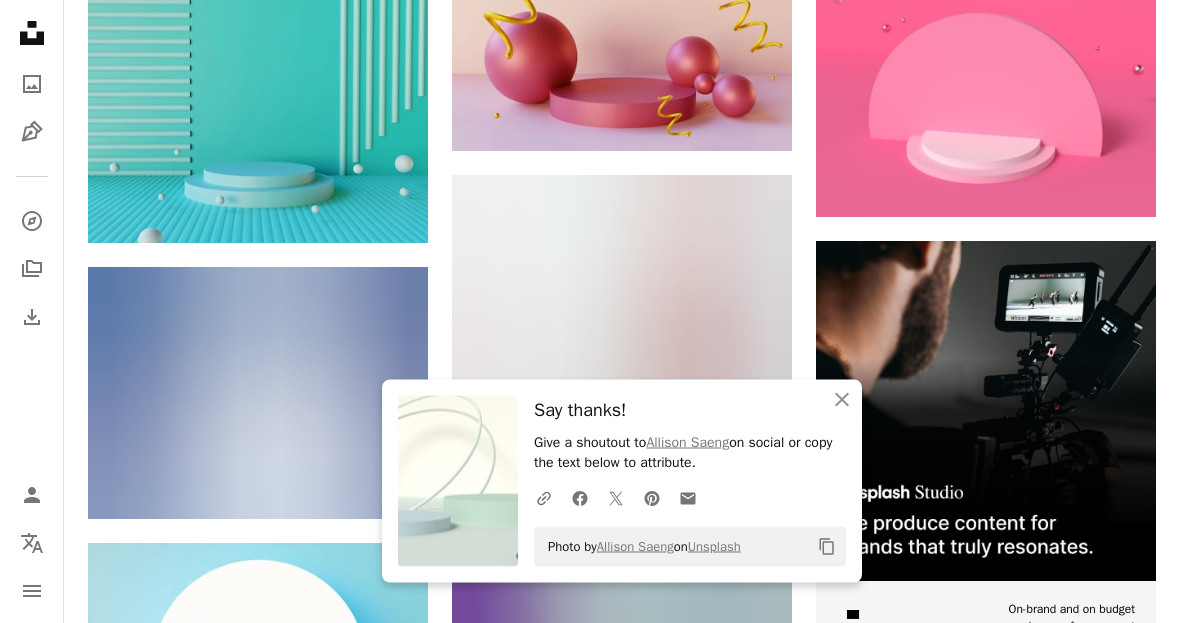 scroll, scrollTop: 5856, scrollLeft: 0, axis: vertical 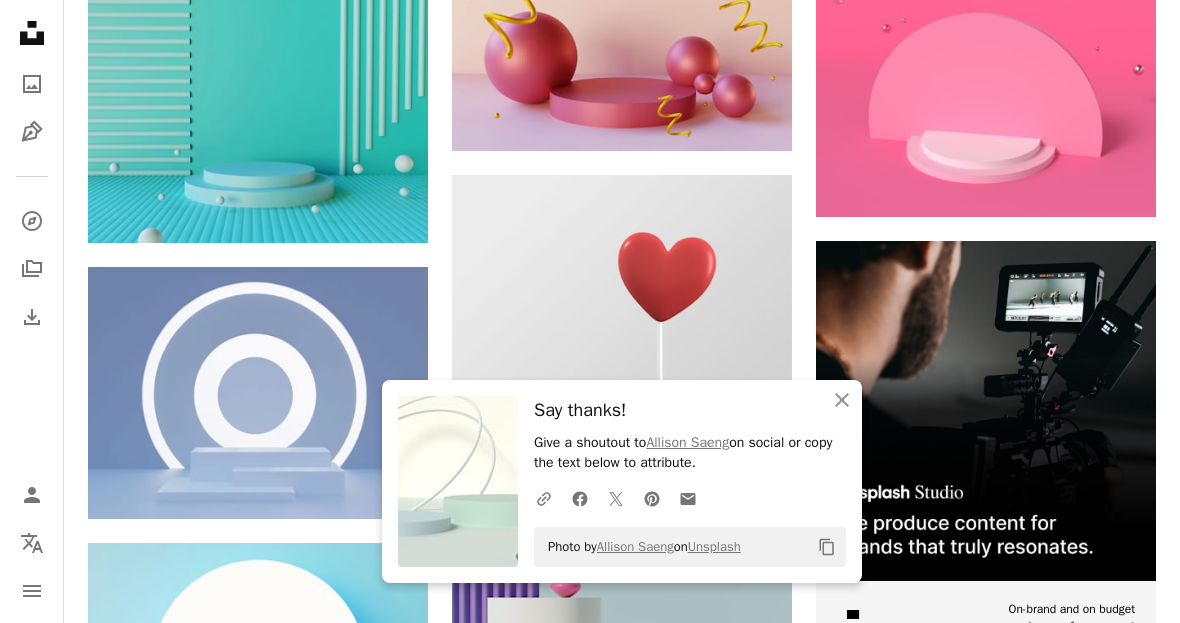click on "Arrow pointing down" 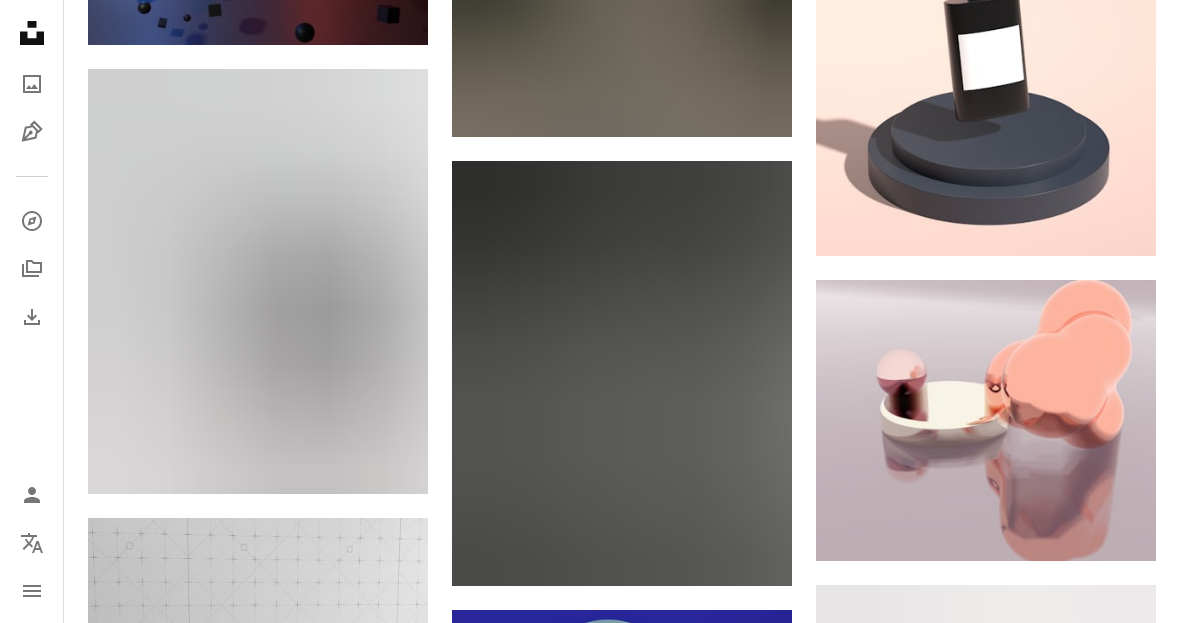 scroll, scrollTop: 7577, scrollLeft: 0, axis: vertical 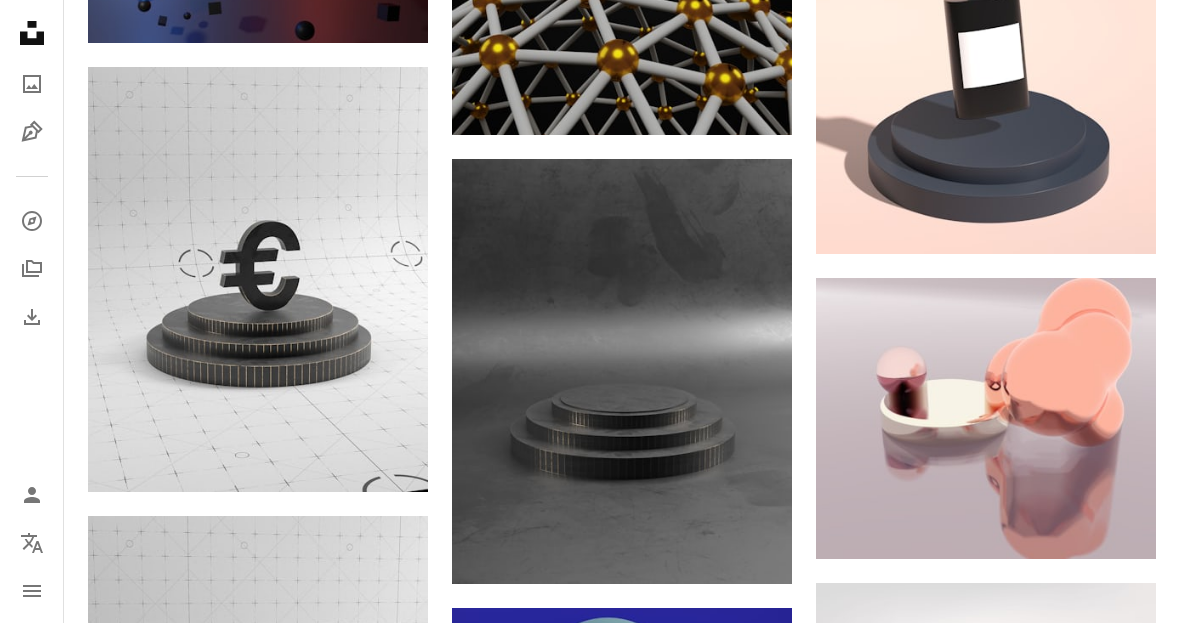 click on "Arrow pointing down" 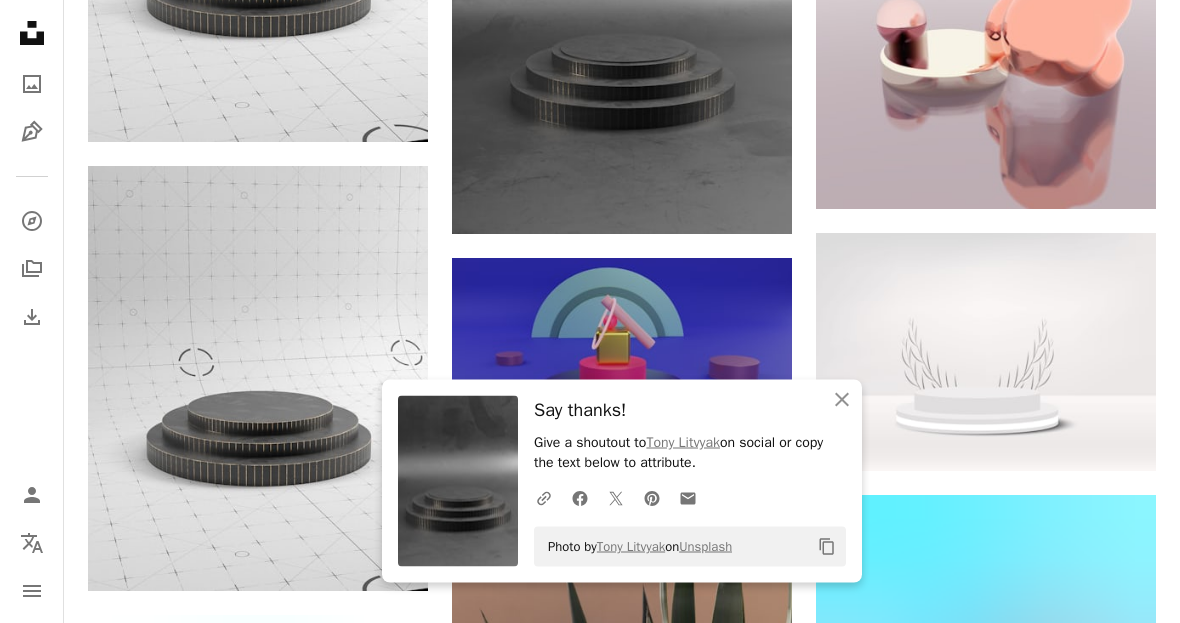 scroll, scrollTop: 7927, scrollLeft: 0, axis: vertical 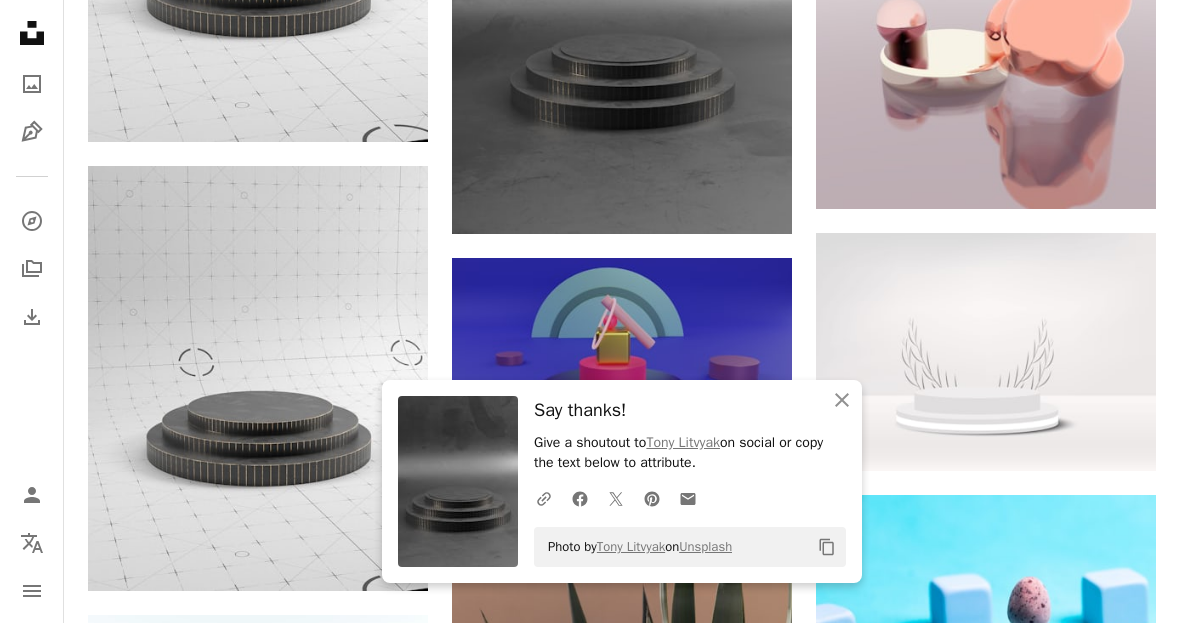 click 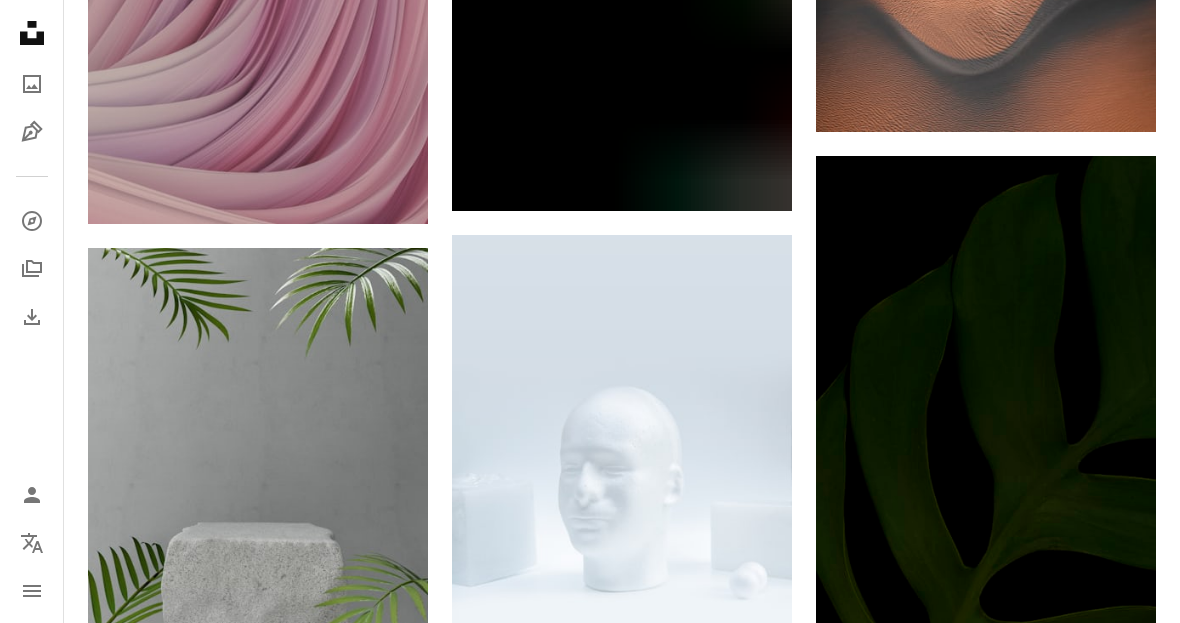 scroll, scrollTop: 17787, scrollLeft: 0, axis: vertical 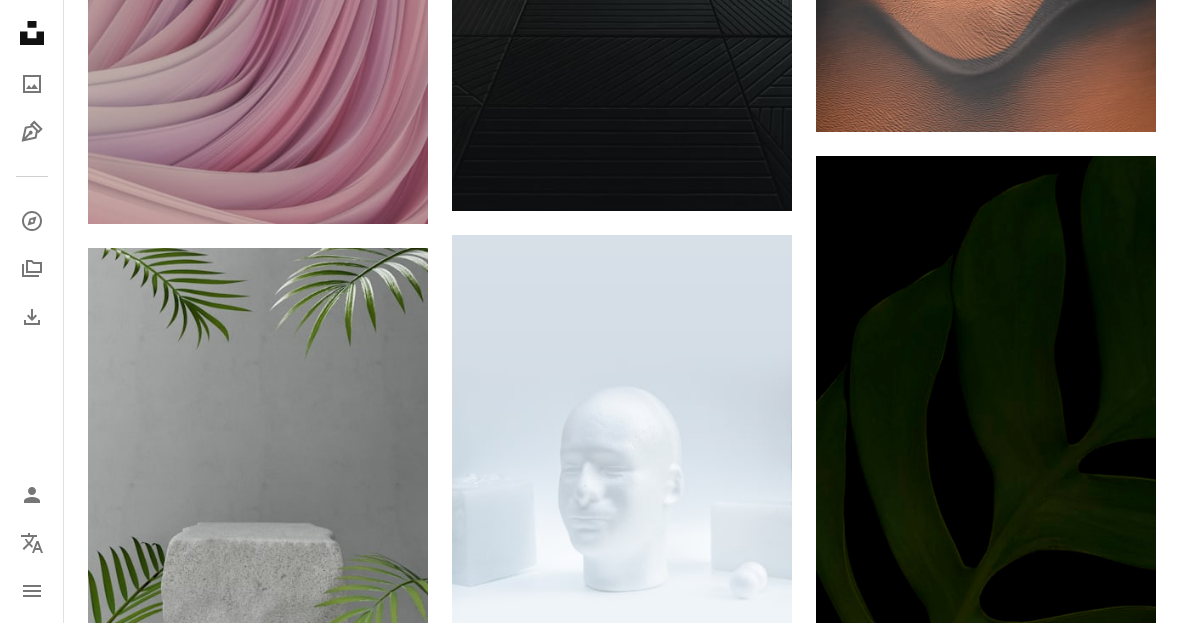 click on "Arrow pointing down" 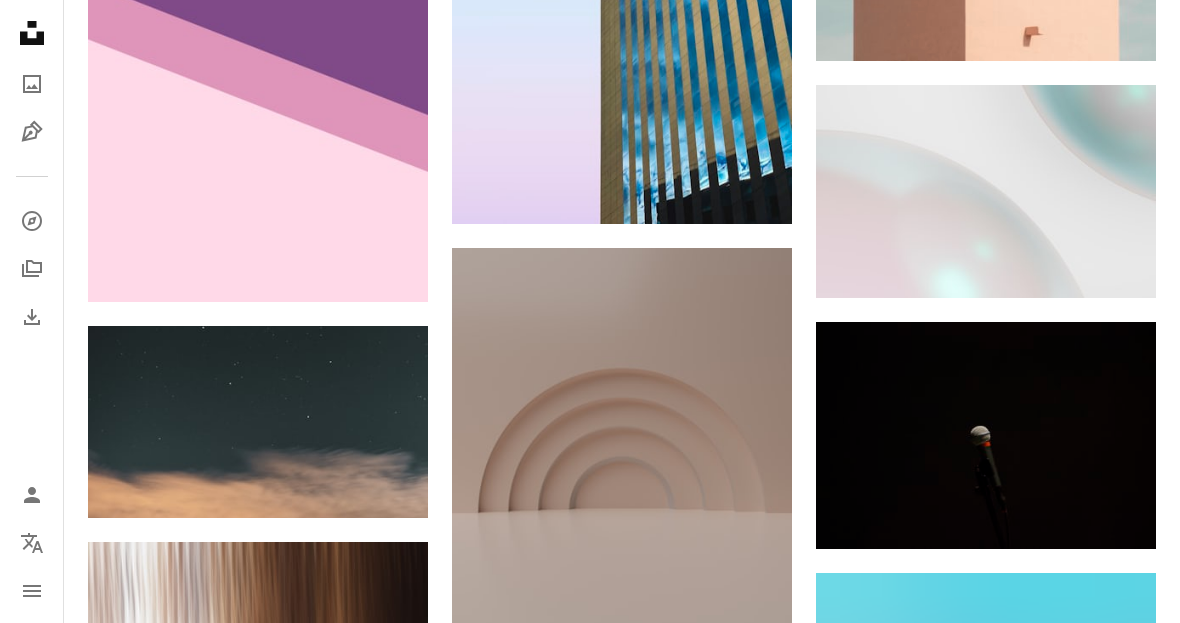 scroll, scrollTop: 25733, scrollLeft: 0, axis: vertical 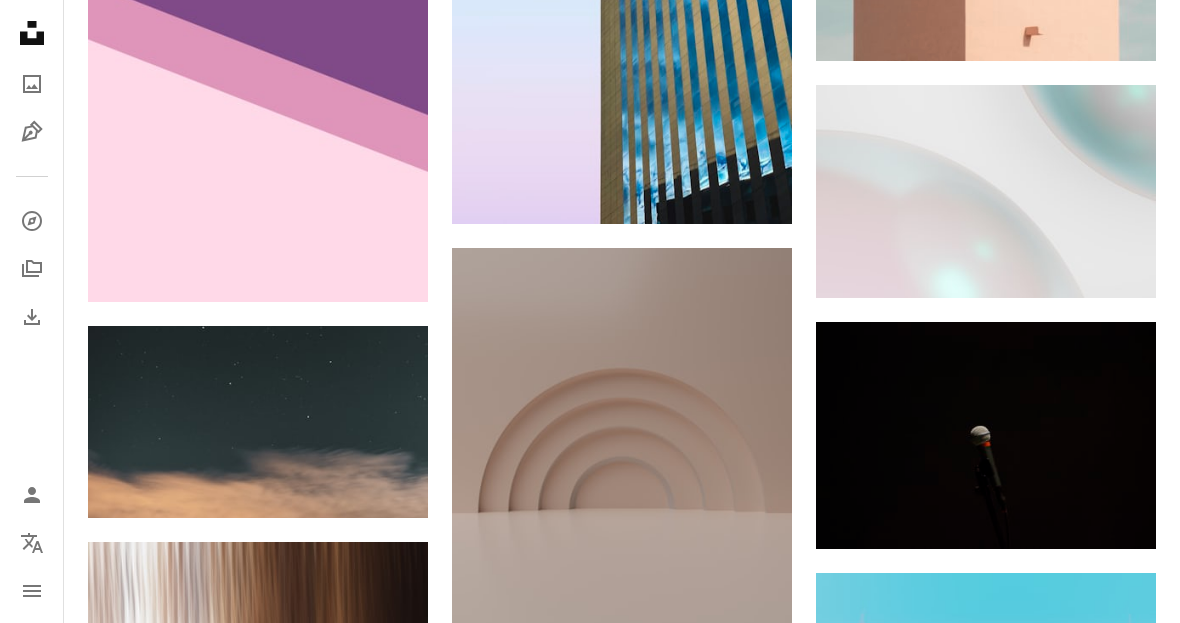 click at bounding box center (622, 460) 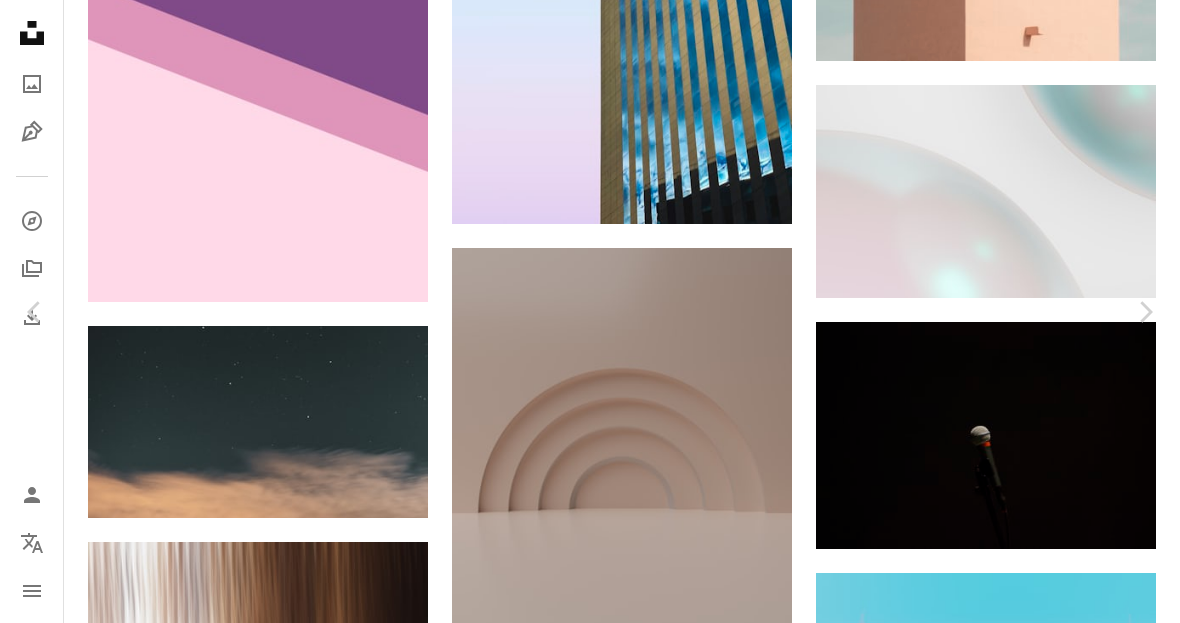 click at bounding box center (583, 4220) 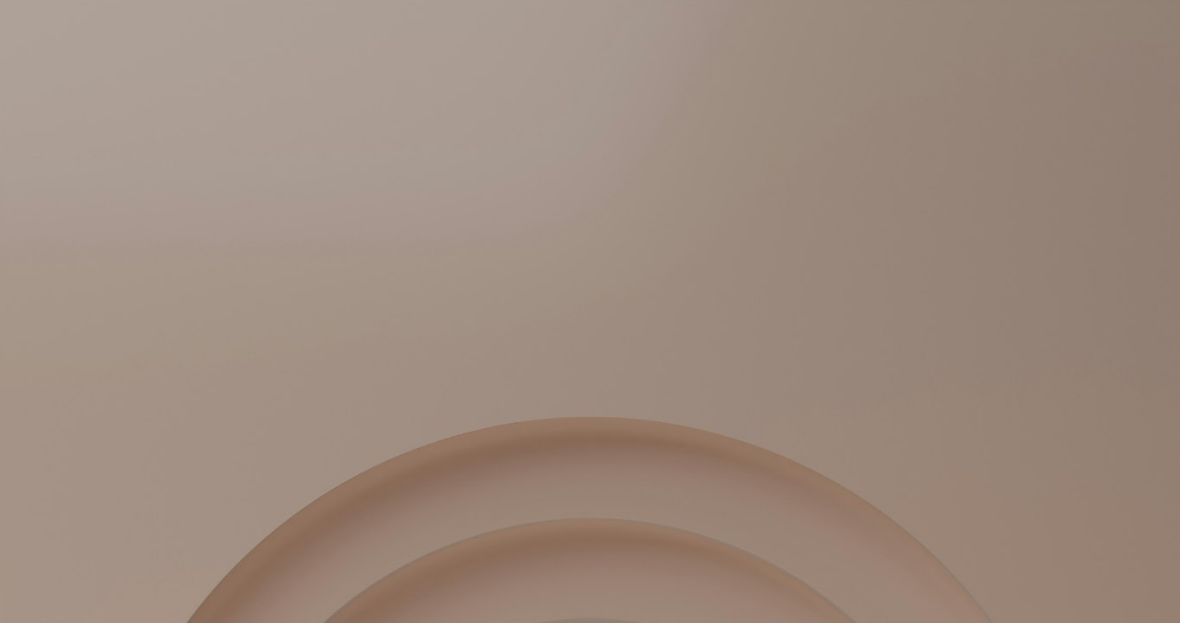 scroll, scrollTop: 0, scrollLeft: 0, axis: both 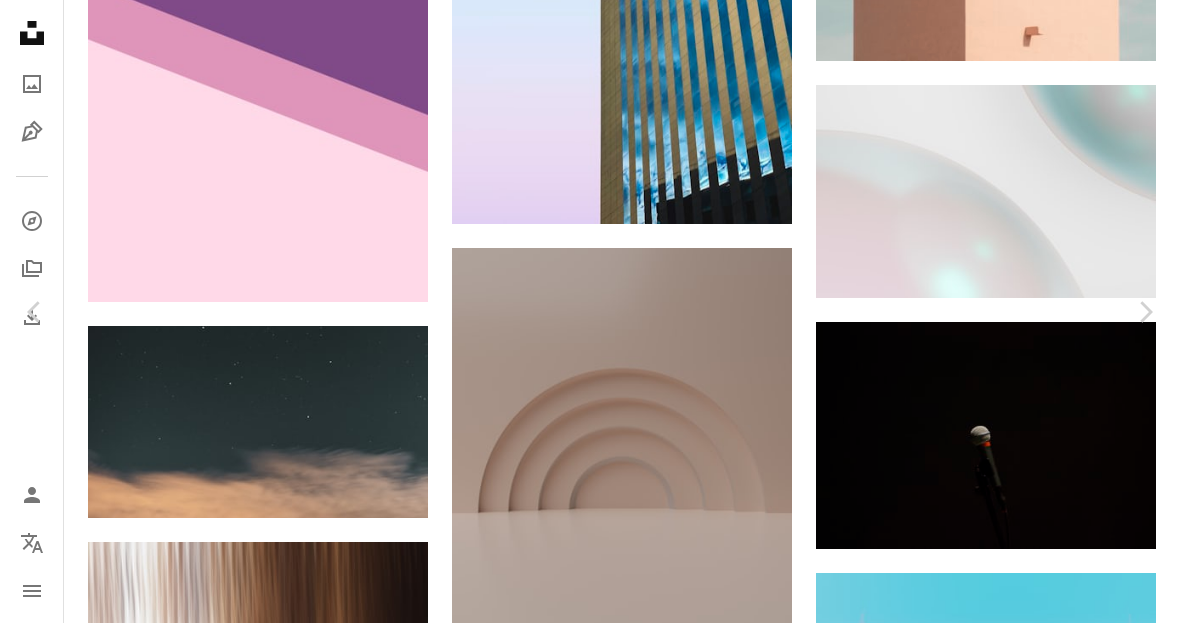 click on "An X shape" at bounding box center [20, 20] 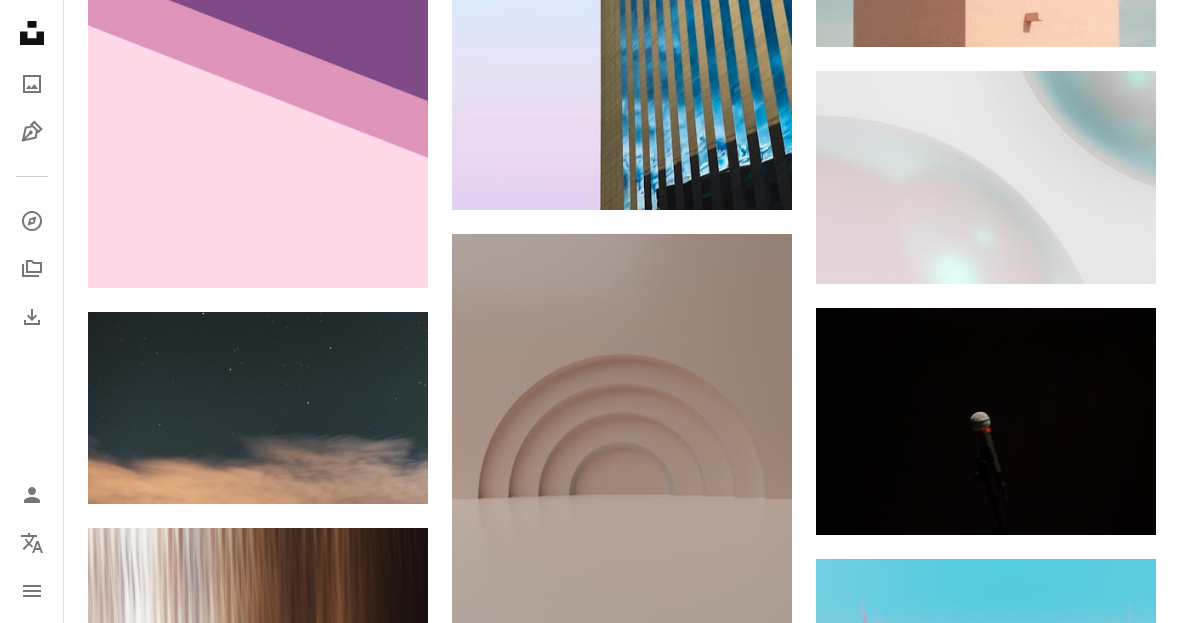 scroll, scrollTop: 25751, scrollLeft: 0, axis: vertical 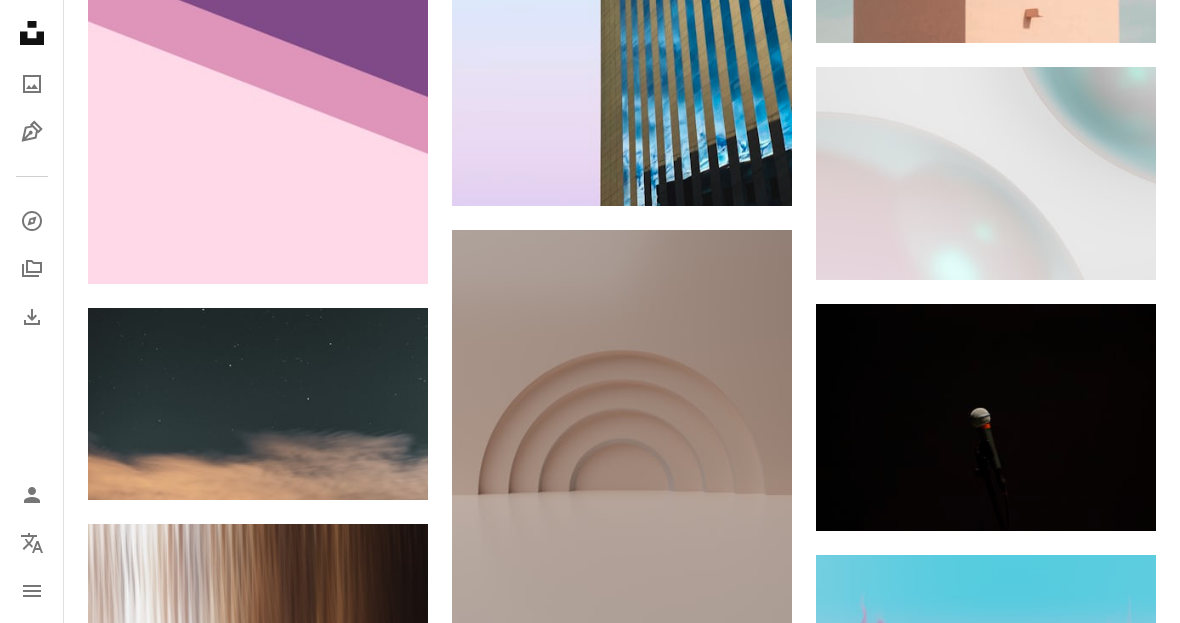 click 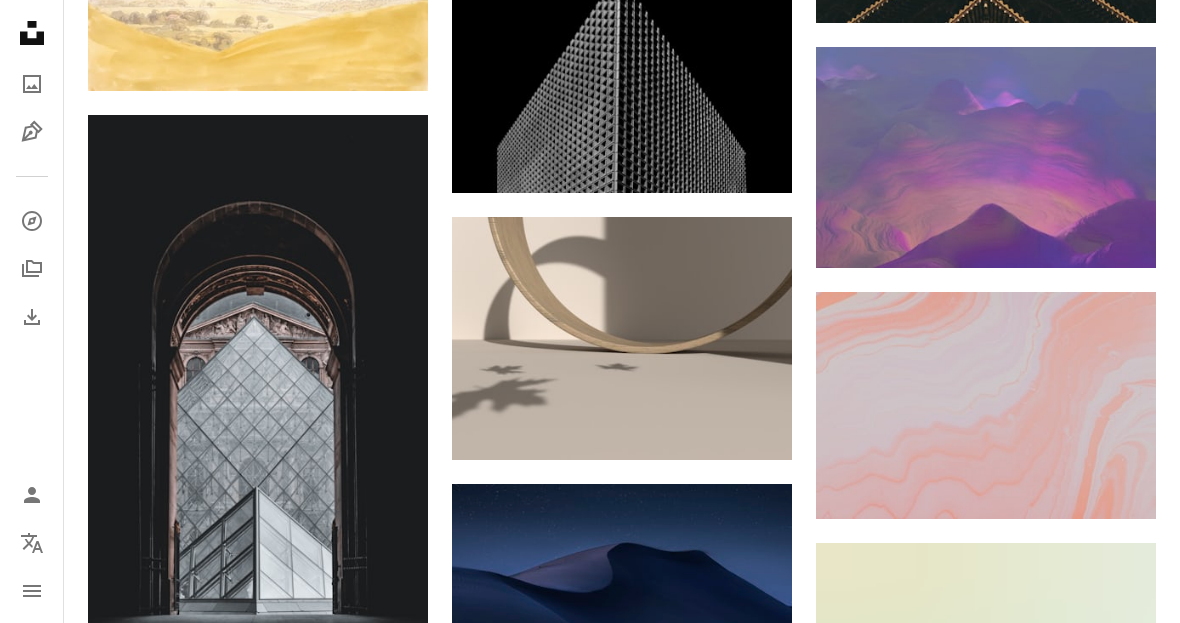 scroll, scrollTop: 30567, scrollLeft: 0, axis: vertical 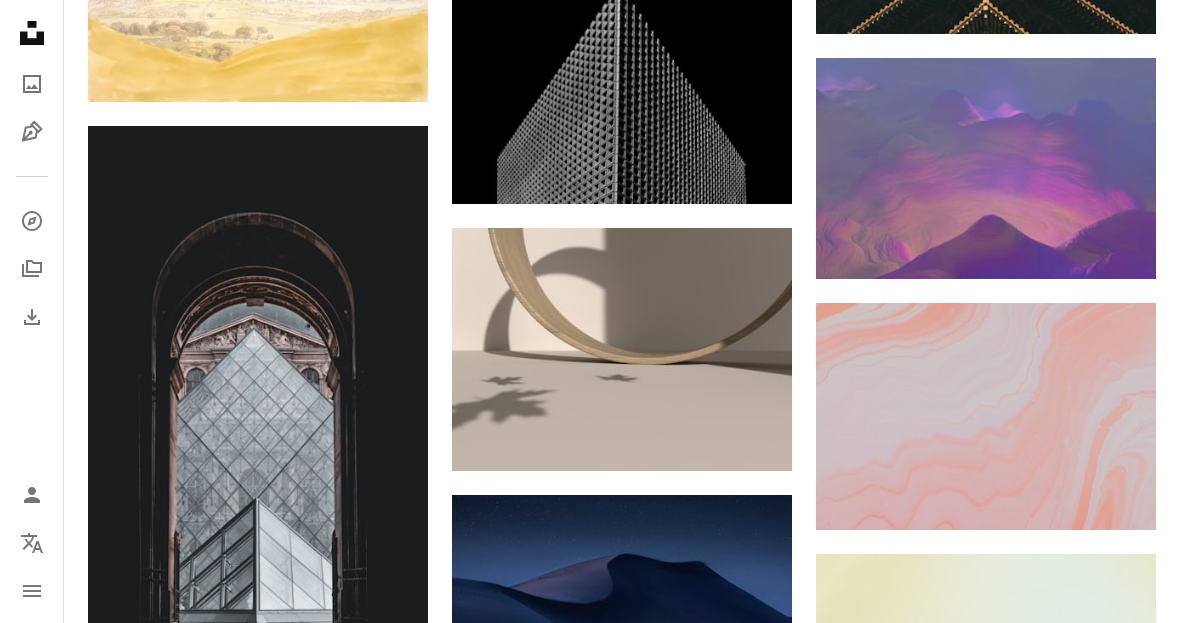 click 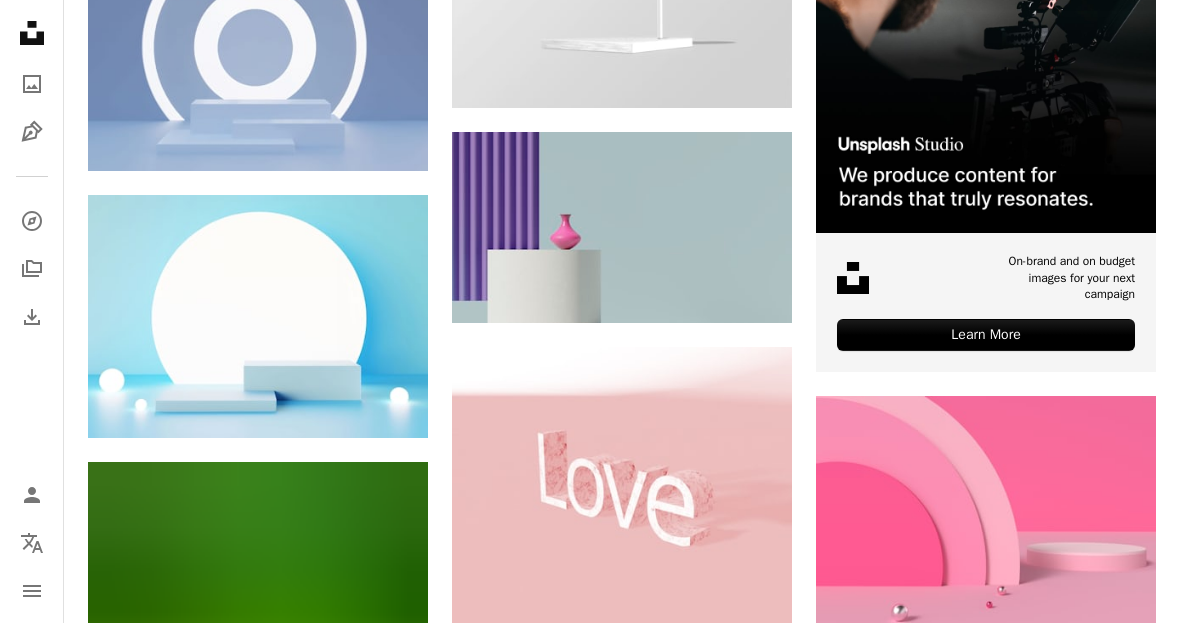 scroll, scrollTop: 0, scrollLeft: 0, axis: both 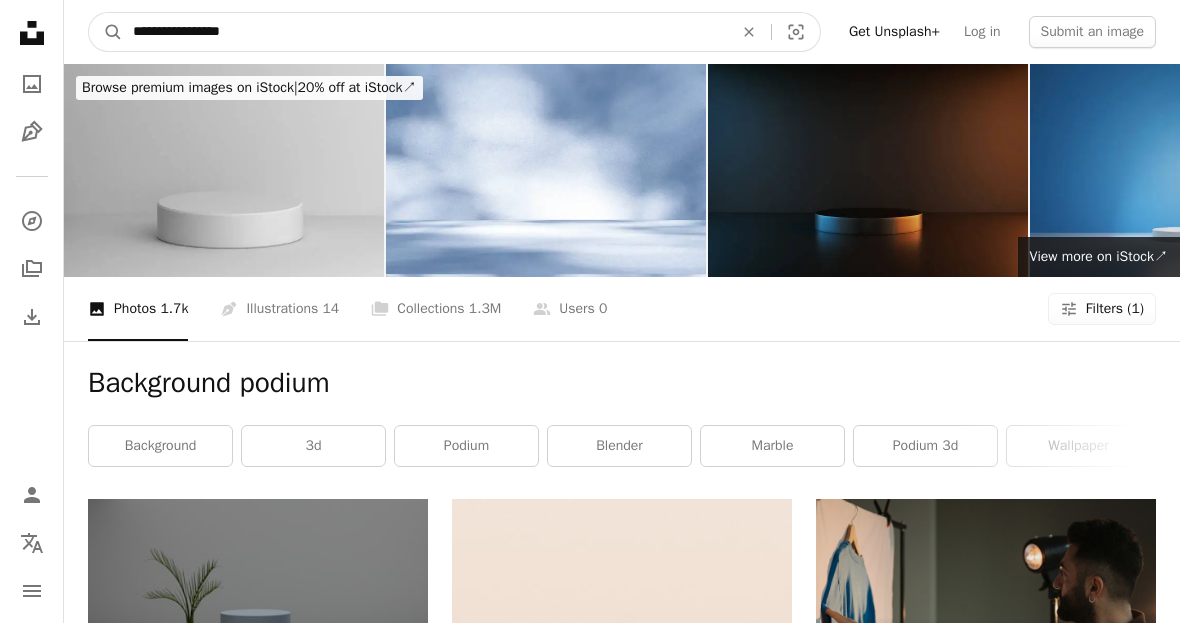 click on "**********" at bounding box center (425, 32) 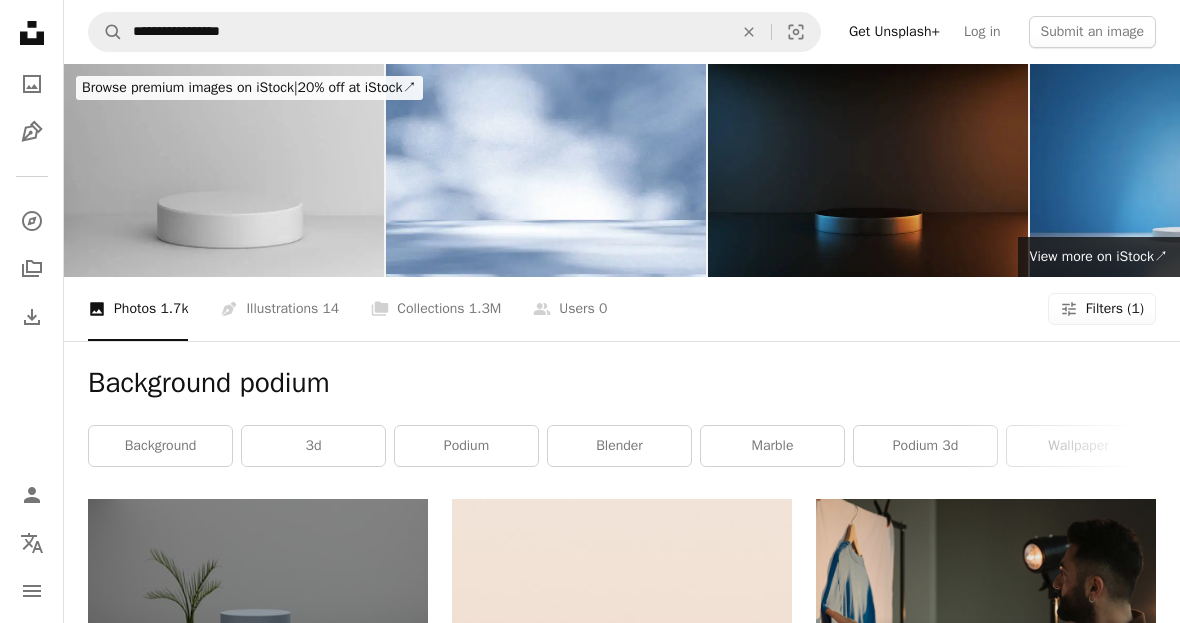 click on "An X shape" at bounding box center (749, 32) 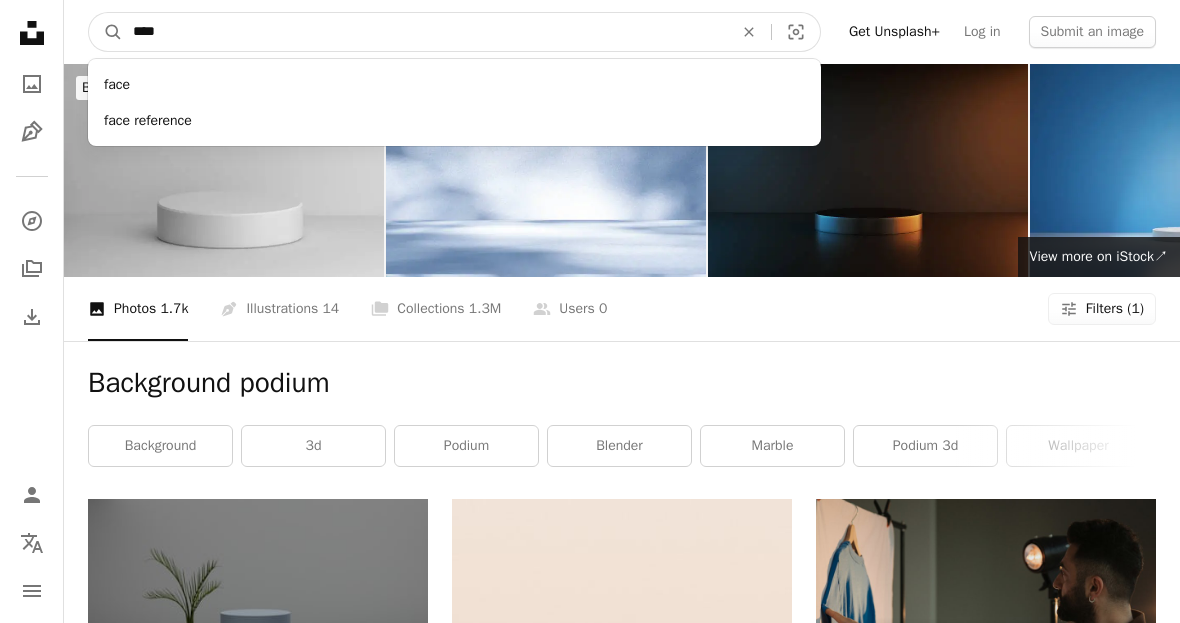 type on "****" 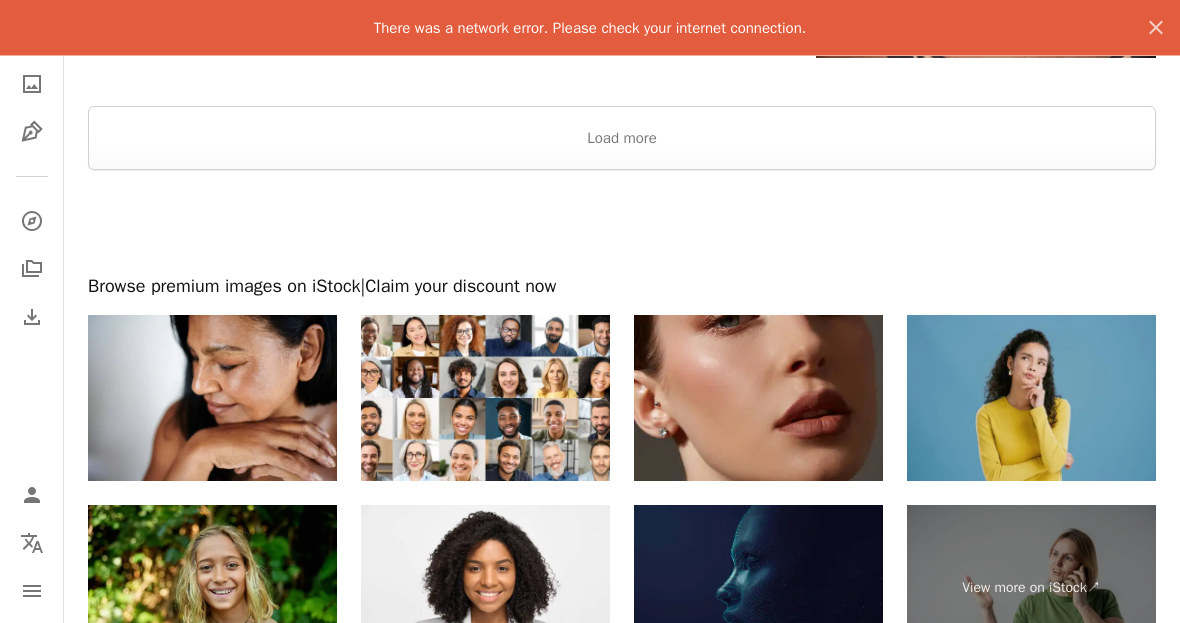 scroll, scrollTop: 4040, scrollLeft: 0, axis: vertical 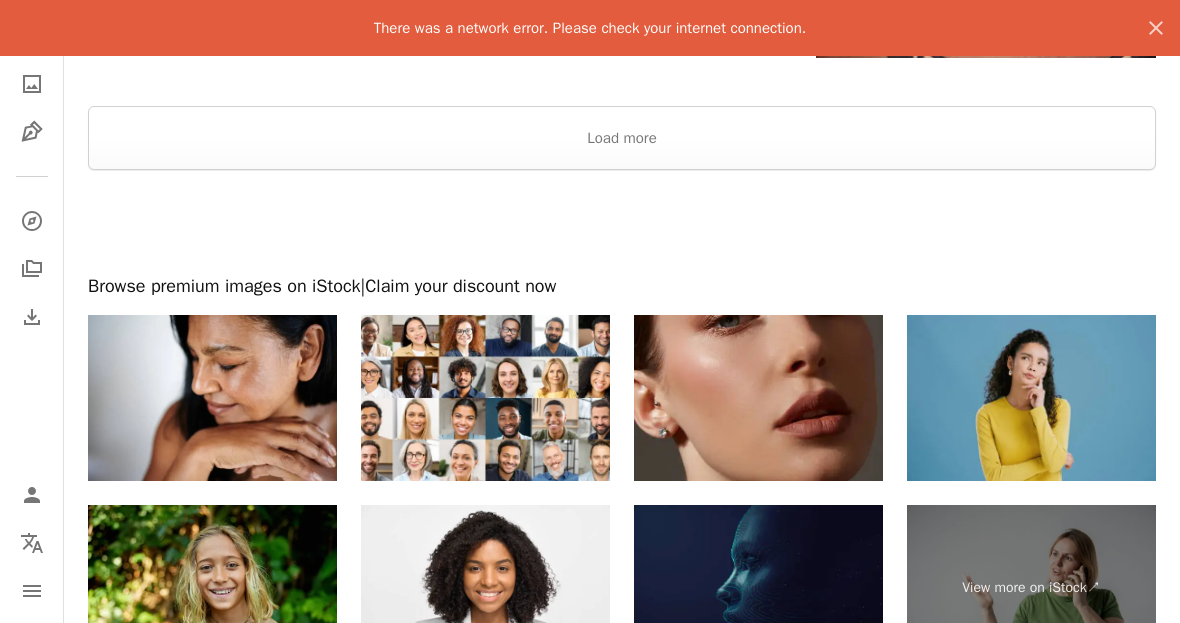 click on "Load more" at bounding box center (622, 138) 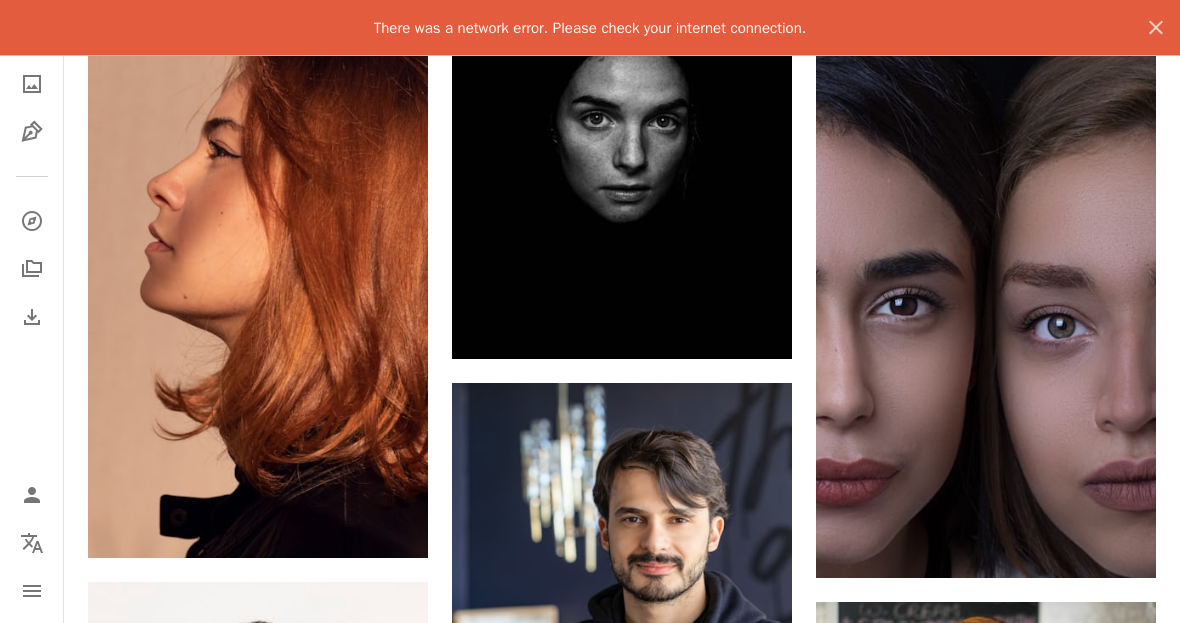 scroll, scrollTop: 10086, scrollLeft: 0, axis: vertical 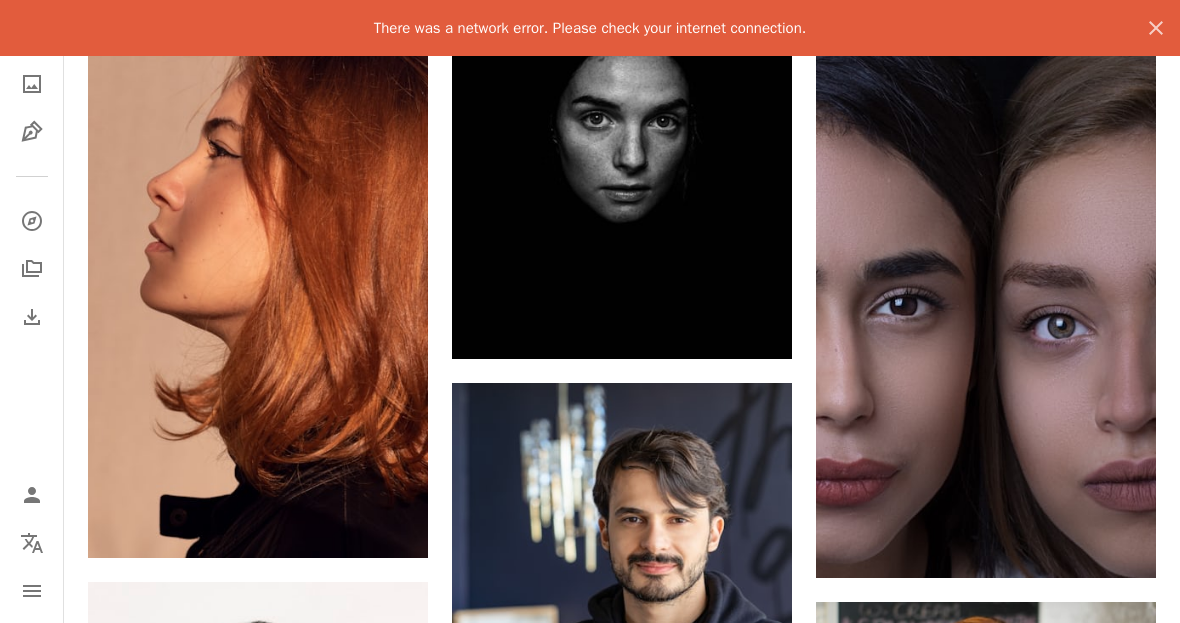 click on "Arrow pointing down" 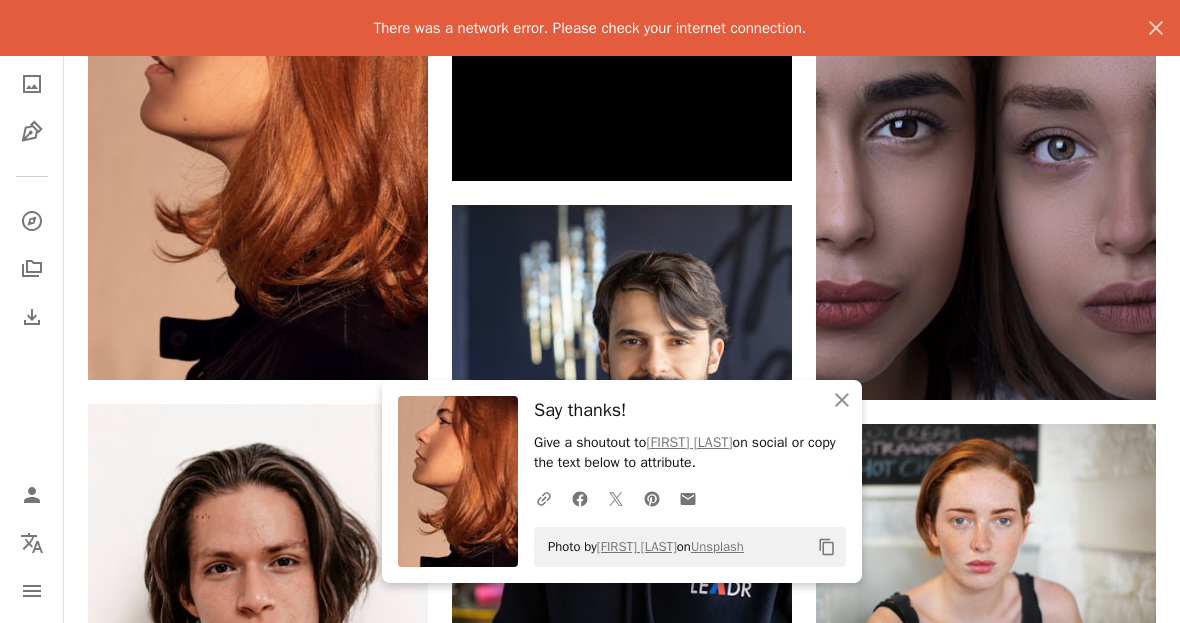 click on "An X shape" 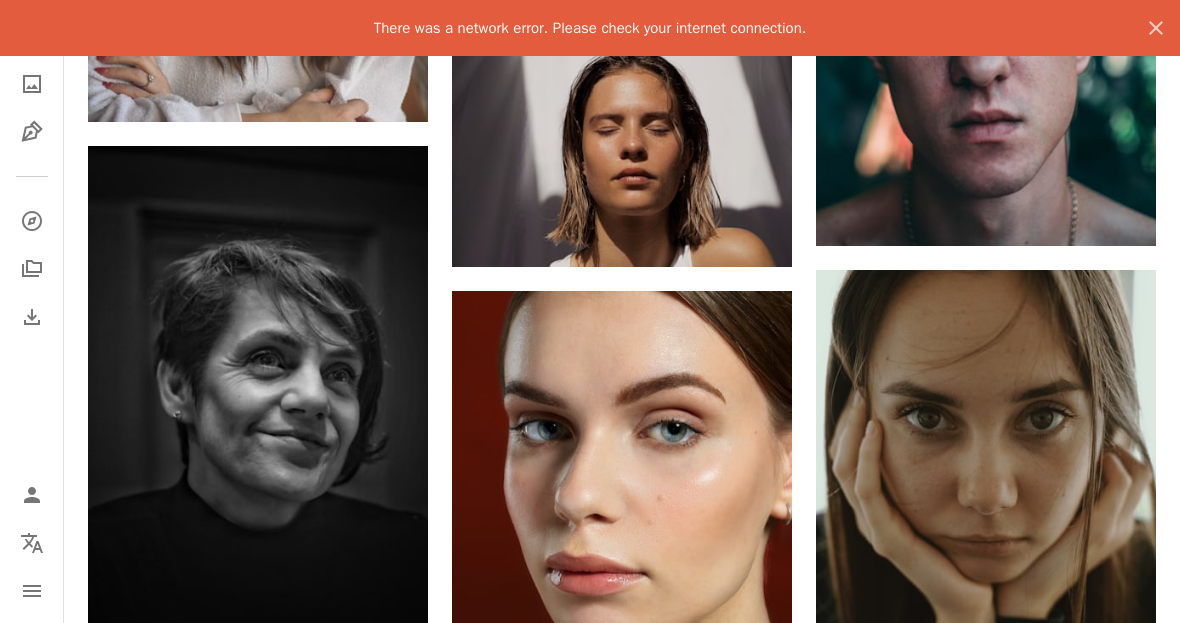 scroll, scrollTop: 16828, scrollLeft: 0, axis: vertical 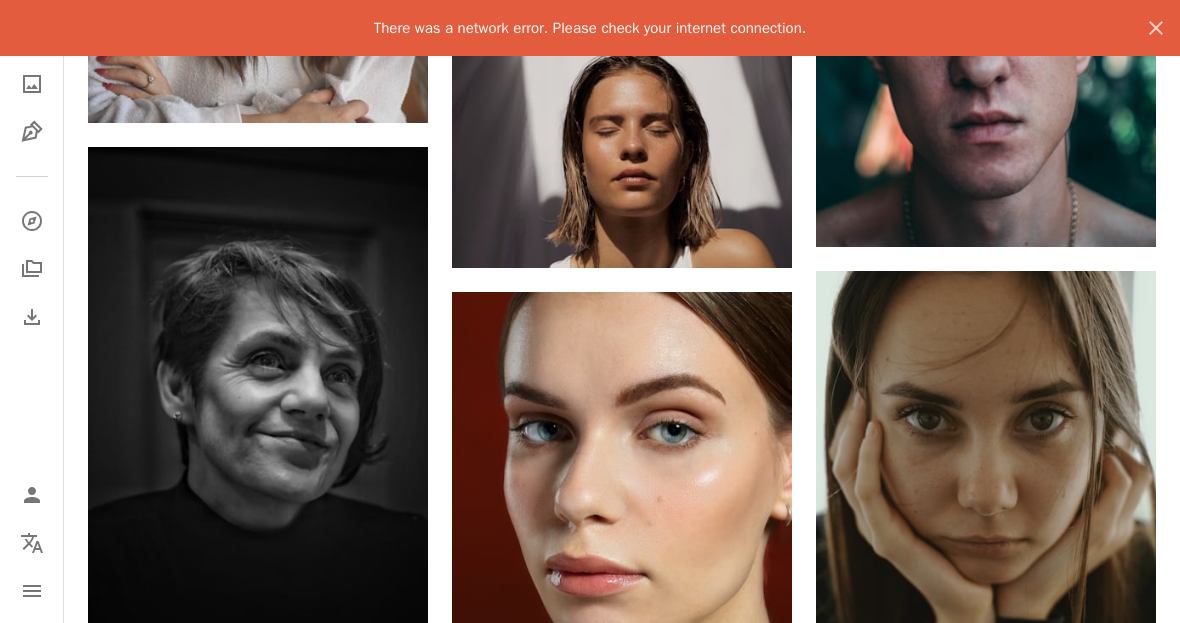 click on "Arrow pointing down" 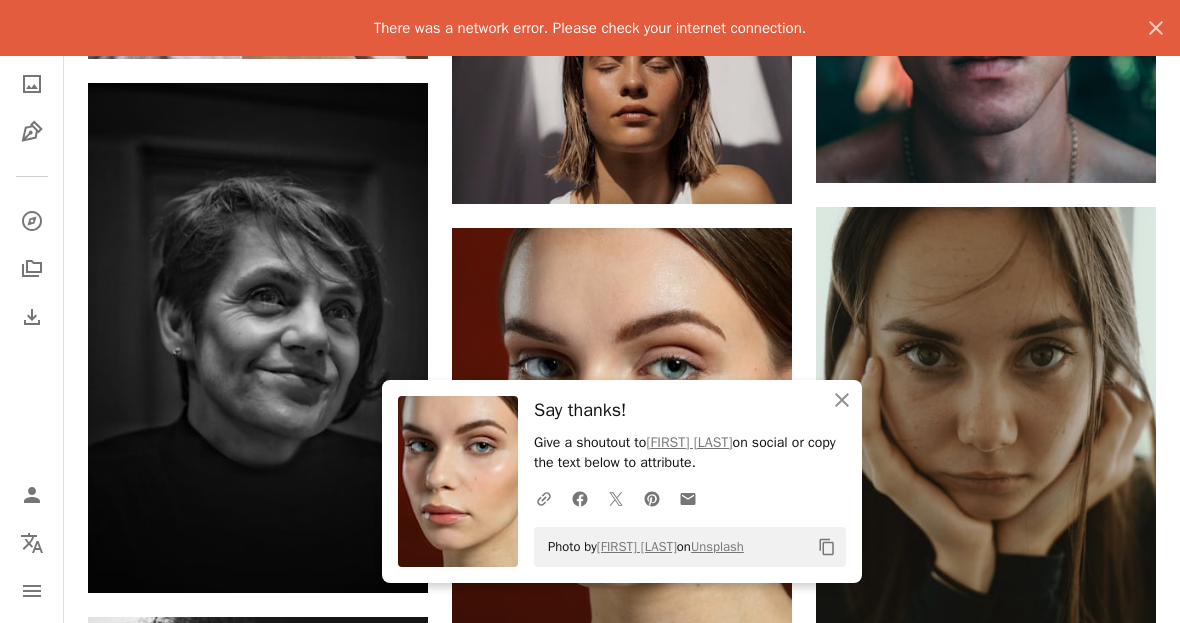 click on "An X shape" 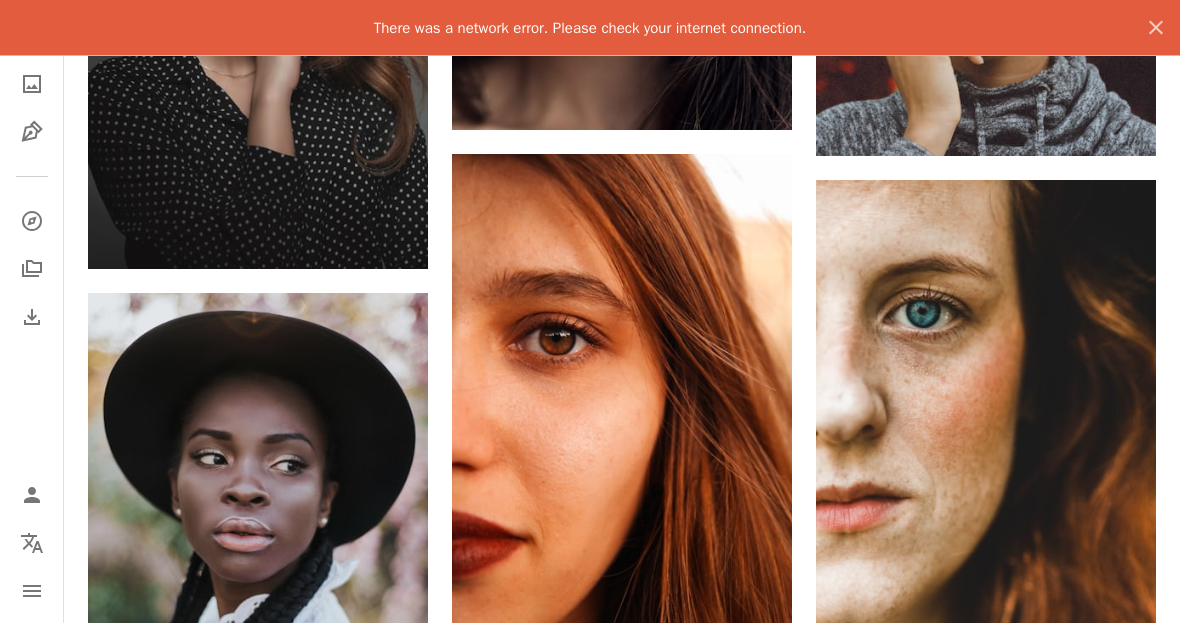 scroll, scrollTop: 19716, scrollLeft: 0, axis: vertical 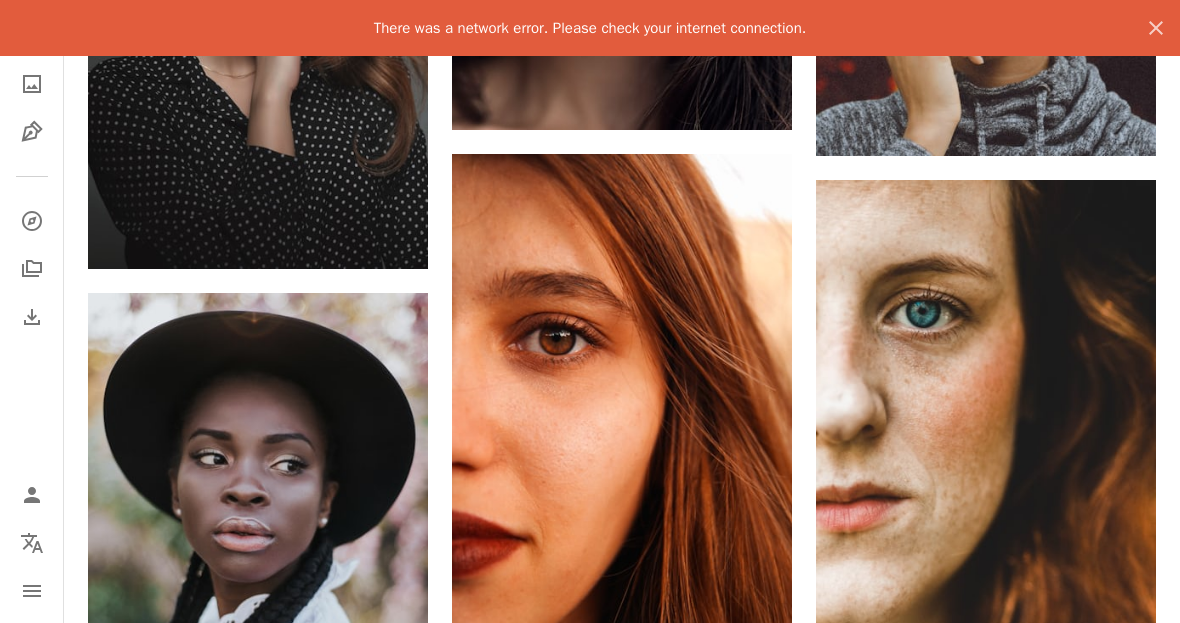 click 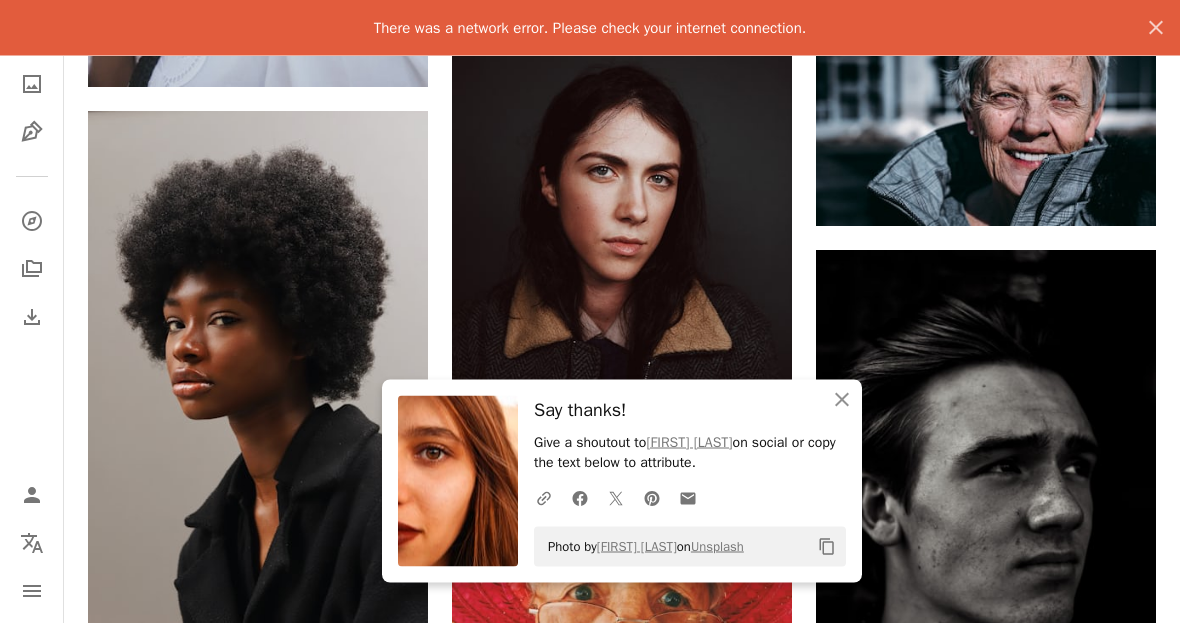 click on "An X shape" 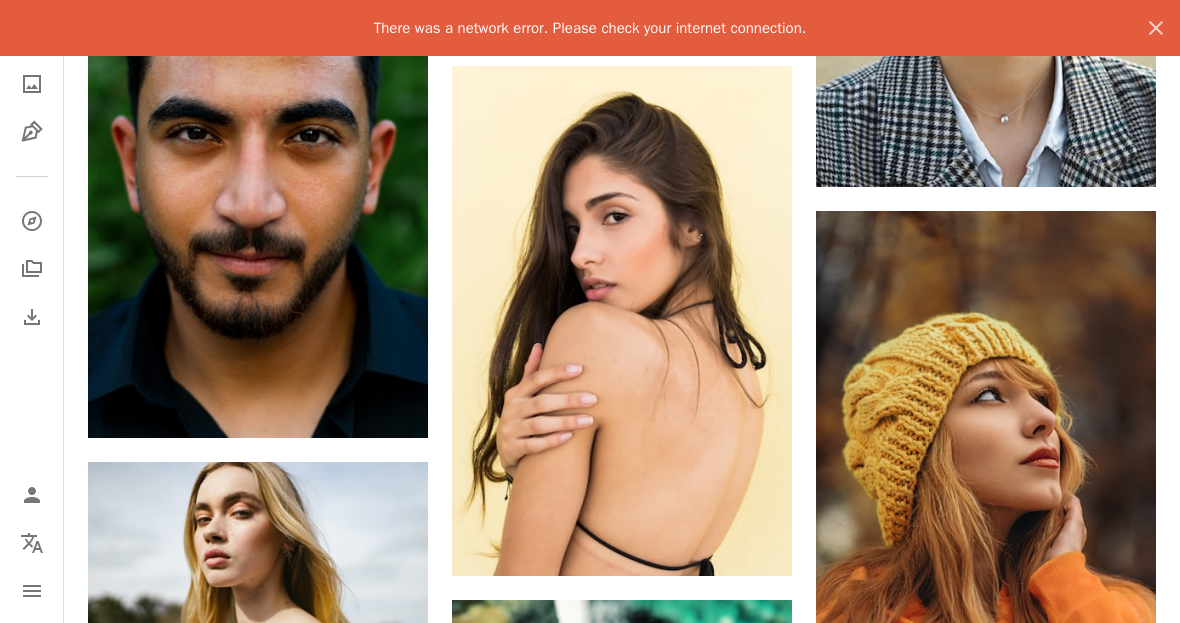 scroll, scrollTop: 39732, scrollLeft: 0, axis: vertical 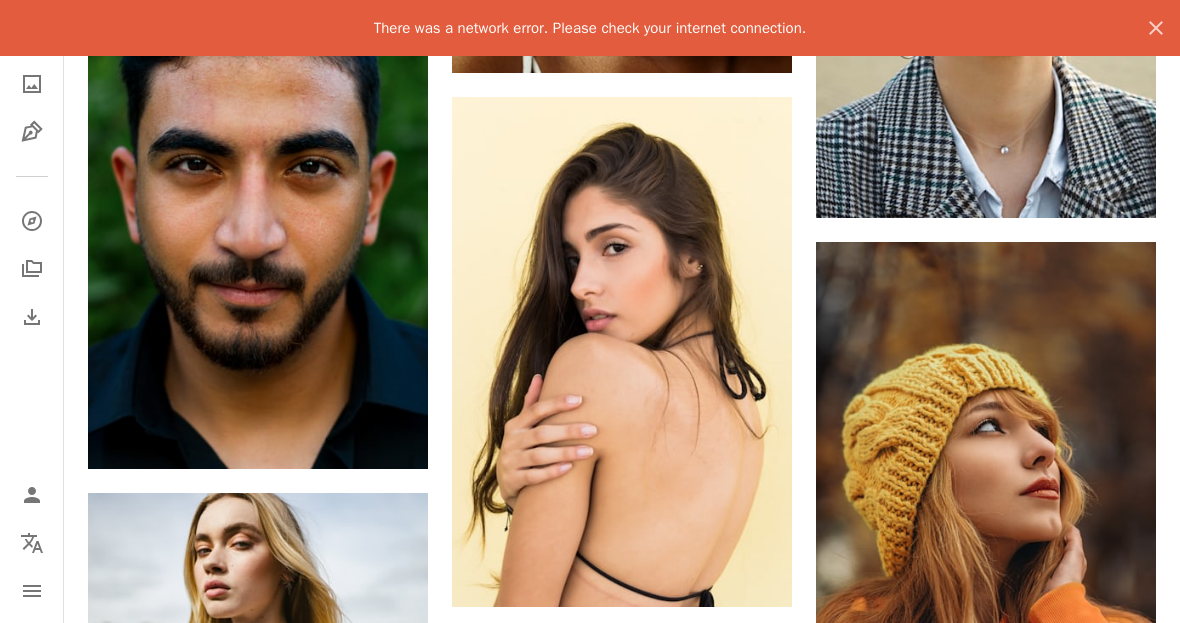 click on "Arrow pointing down" at bounding box center (752, 571) 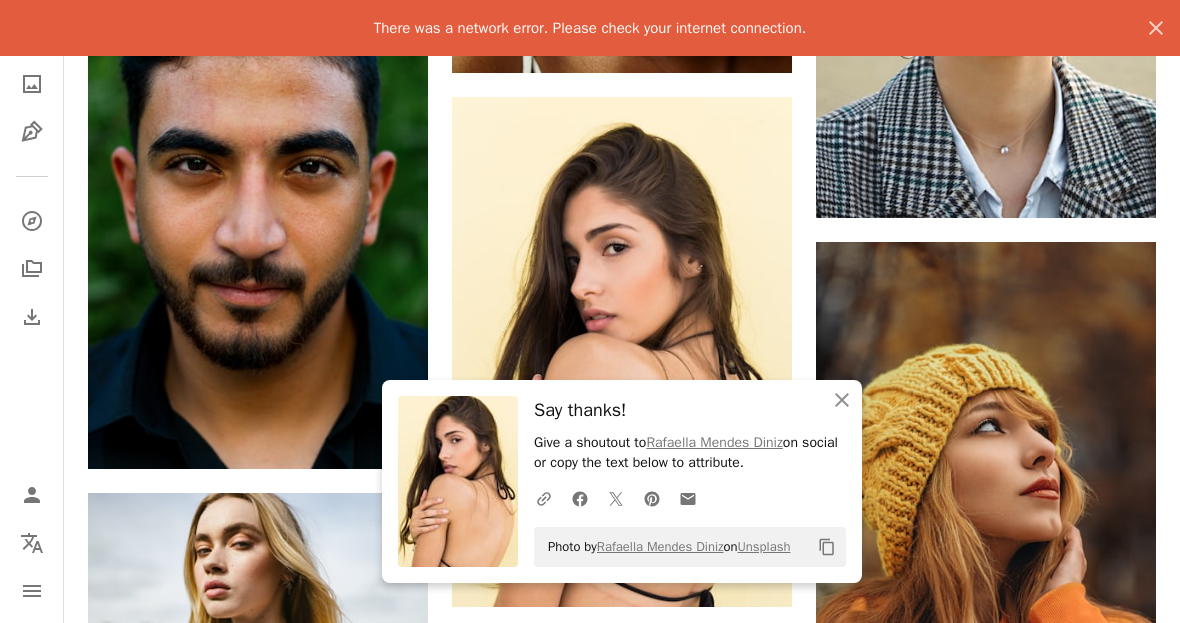 click on "An X shape" 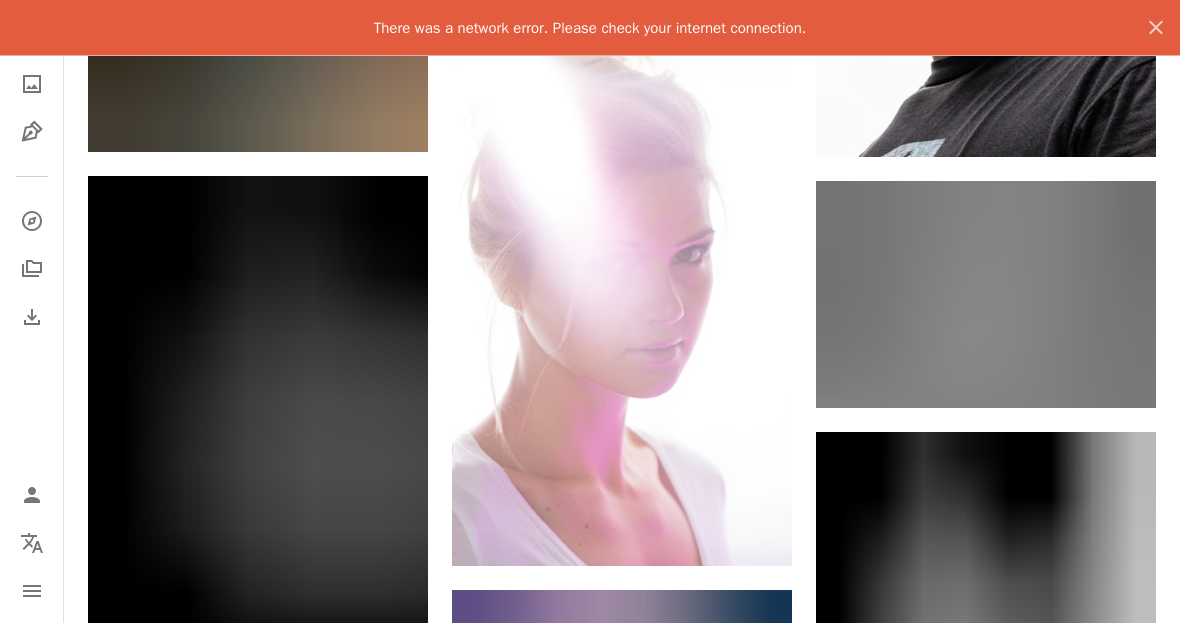 scroll, scrollTop: 63782, scrollLeft: 0, axis: vertical 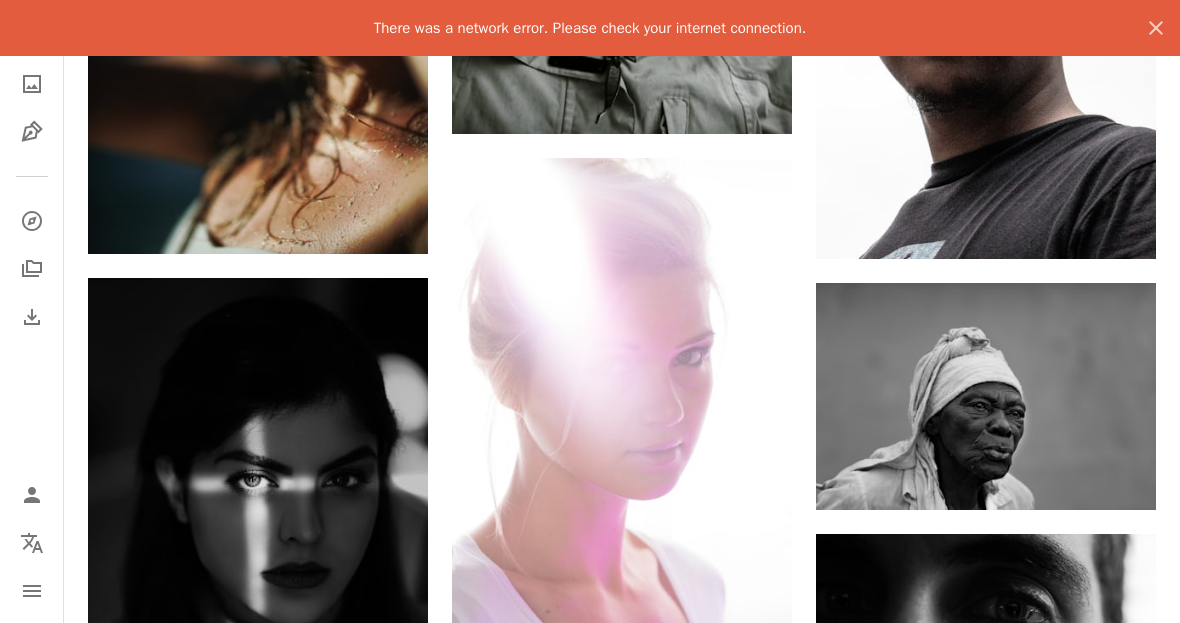 click on "An X shape" at bounding box center [1156, 28] 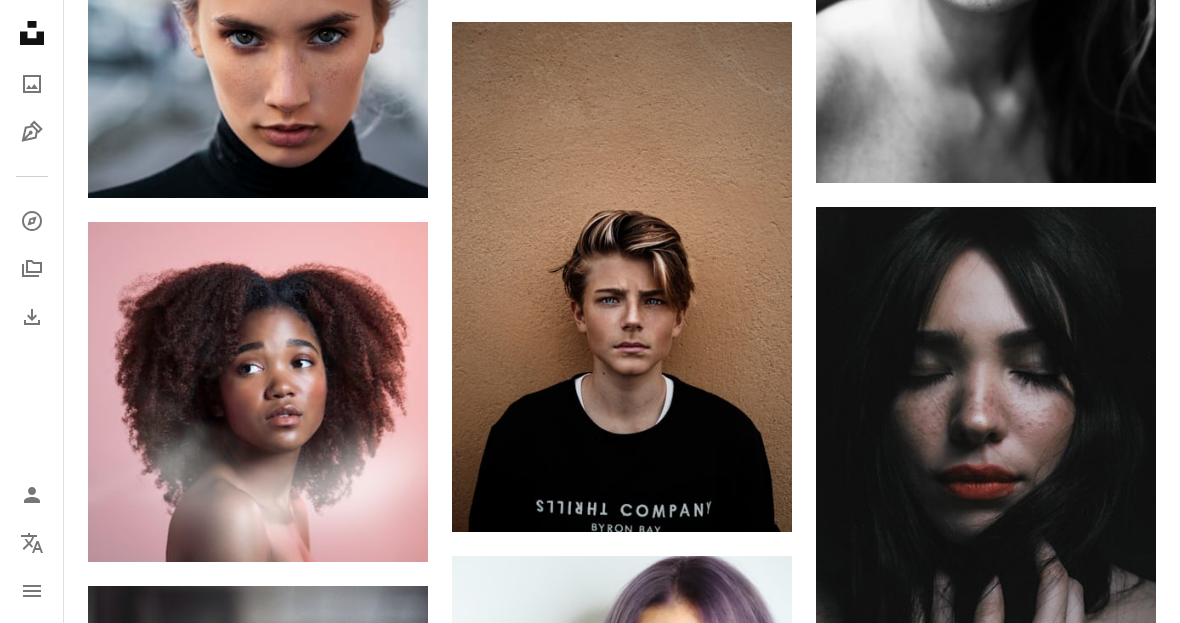 scroll, scrollTop: 0, scrollLeft: 0, axis: both 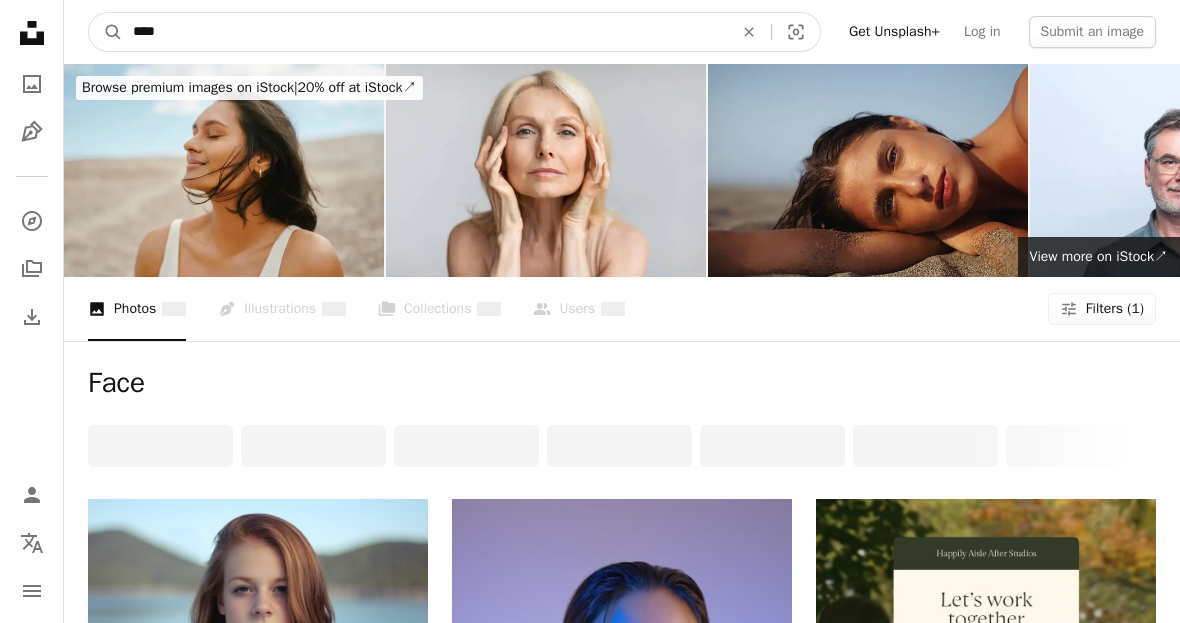 click on "****" at bounding box center [425, 32] 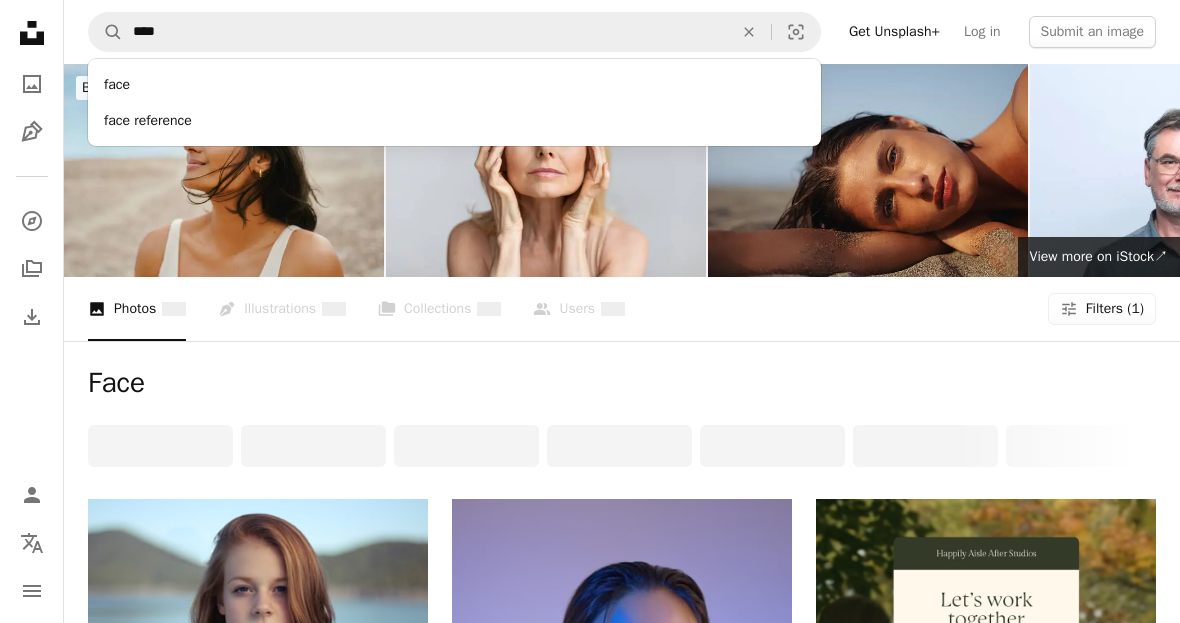 click on "An X shape" 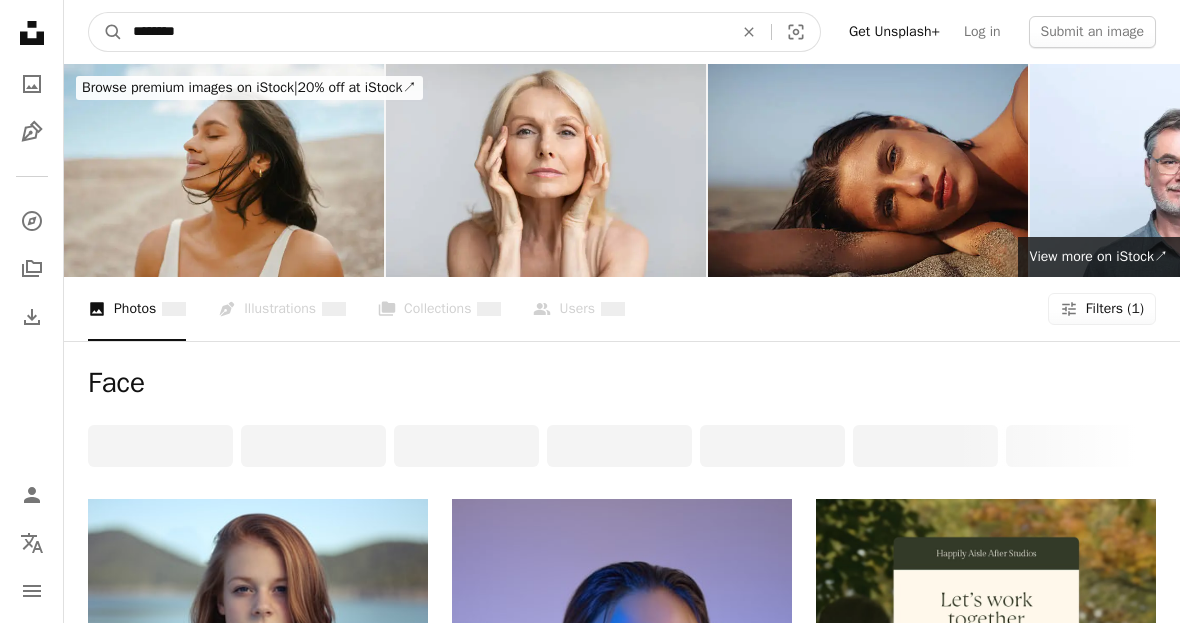 type on "*********" 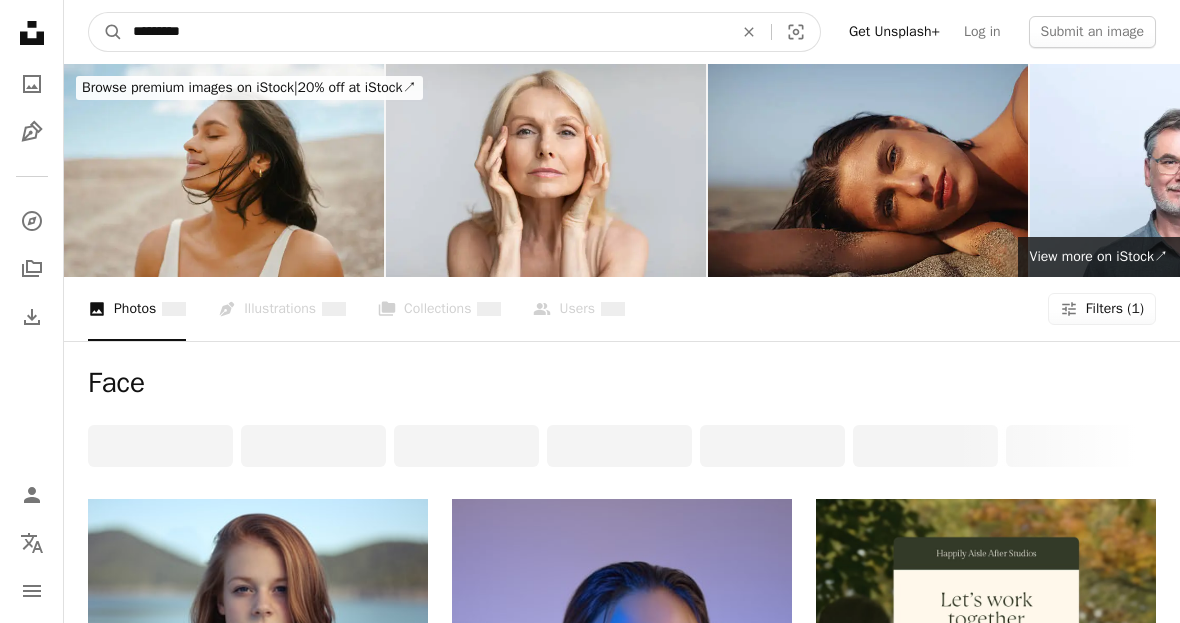 click on "A magnifying glass" at bounding box center [106, 32] 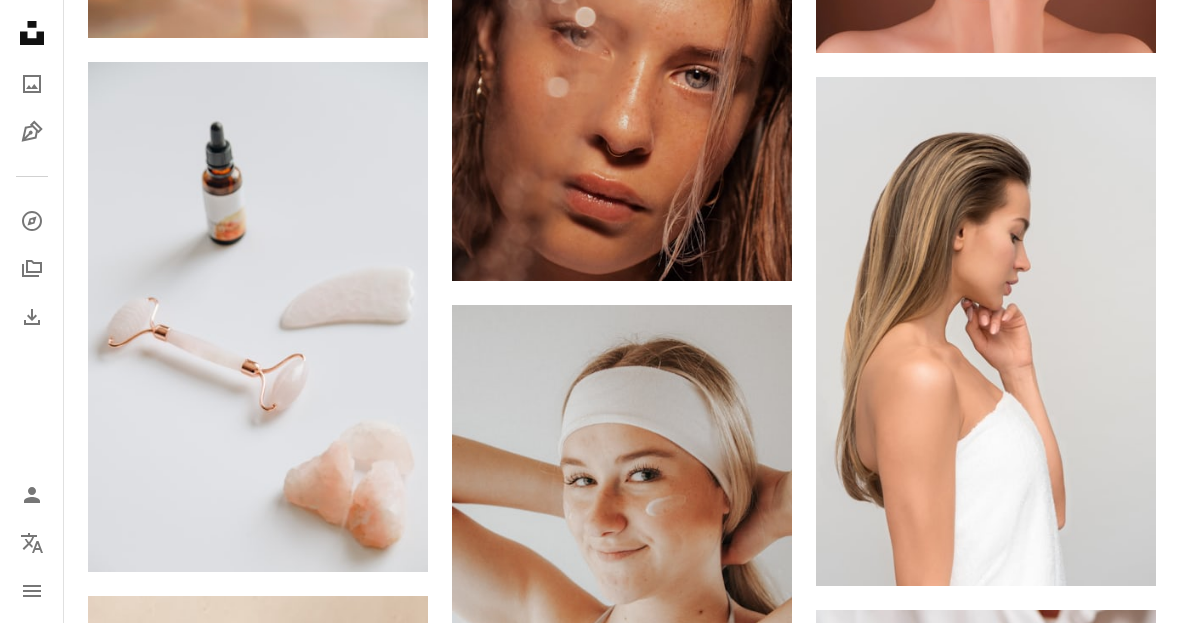 scroll, scrollTop: 1176, scrollLeft: 0, axis: vertical 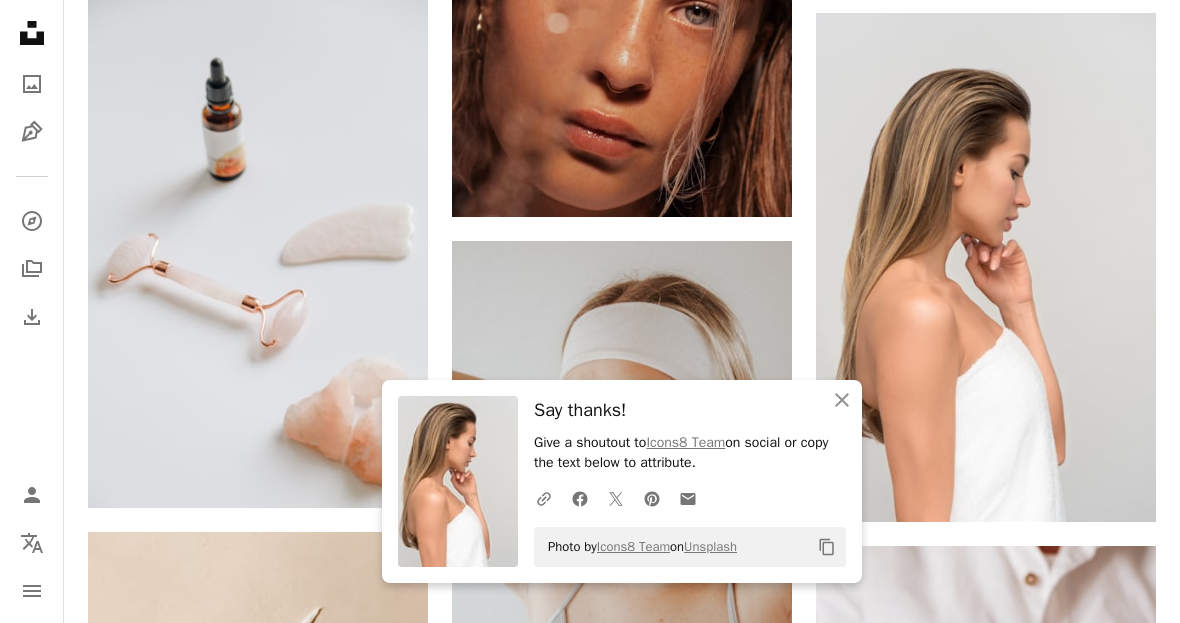 click on "An X shape" 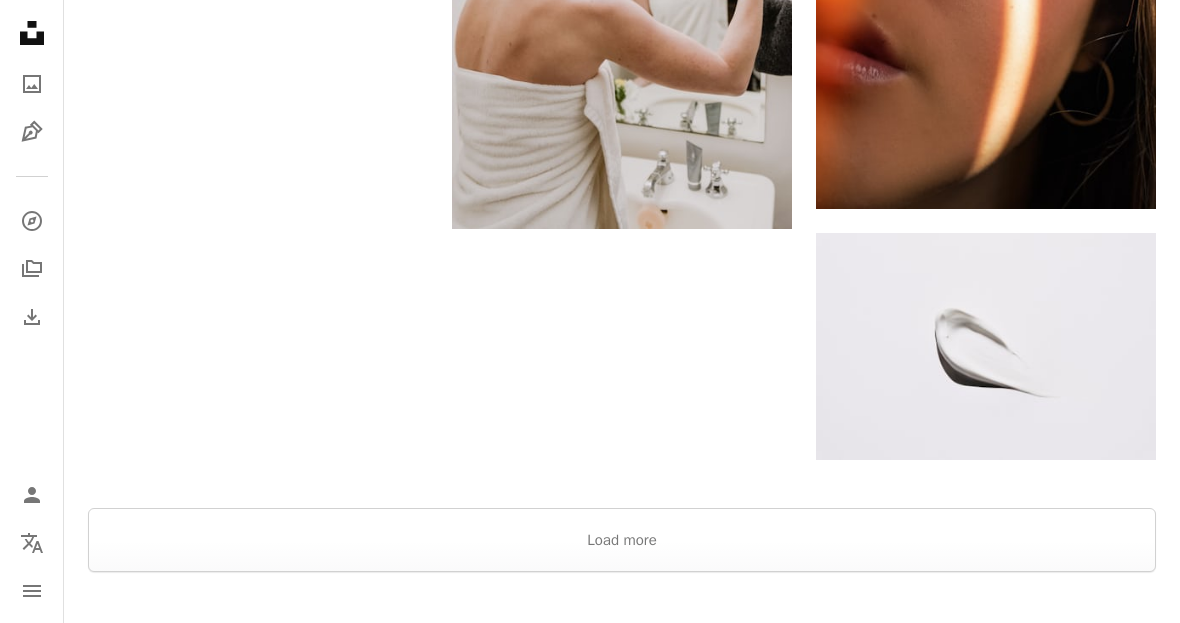 scroll, scrollTop: 3388, scrollLeft: 0, axis: vertical 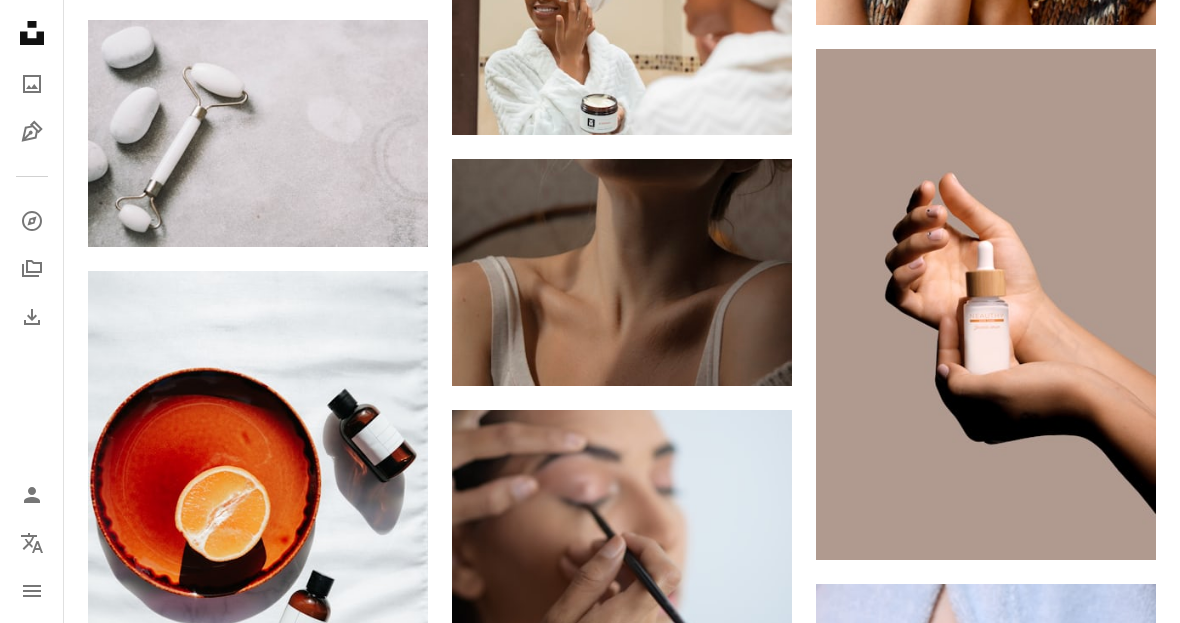 click on "Arrow pointing down" 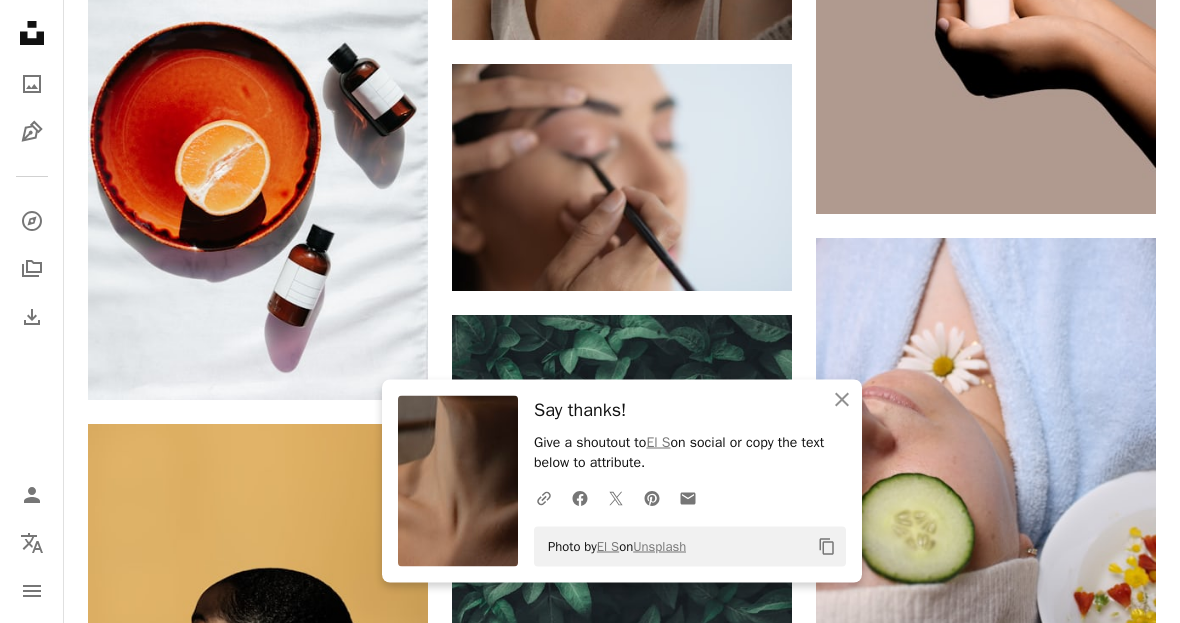 click on "An X shape" 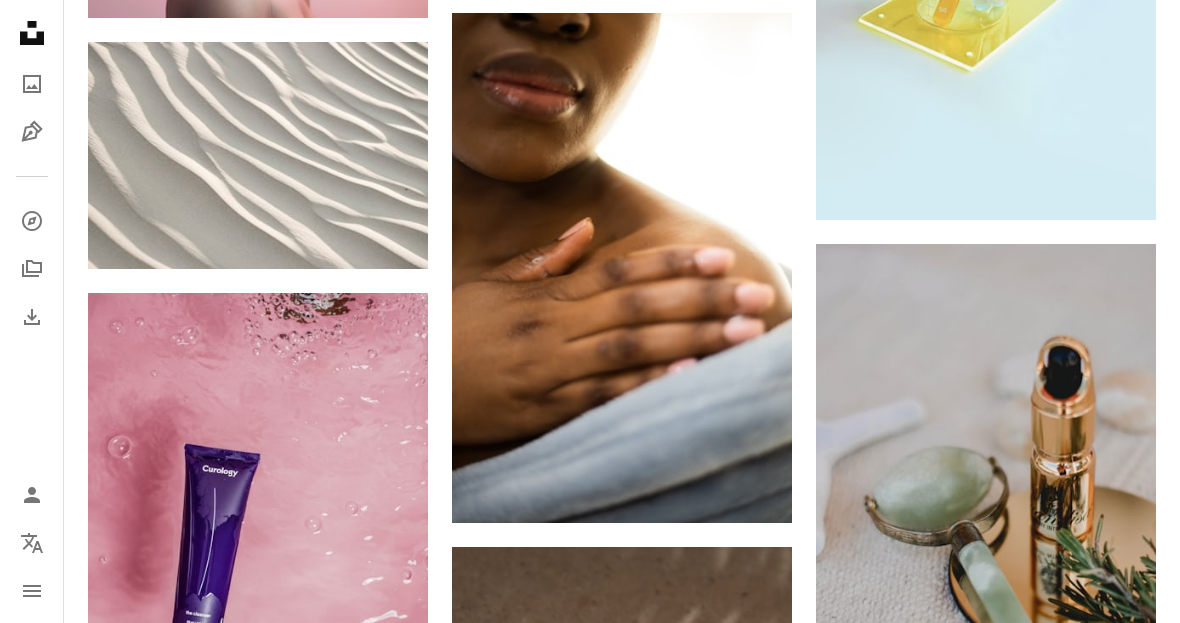 scroll, scrollTop: 18182, scrollLeft: 0, axis: vertical 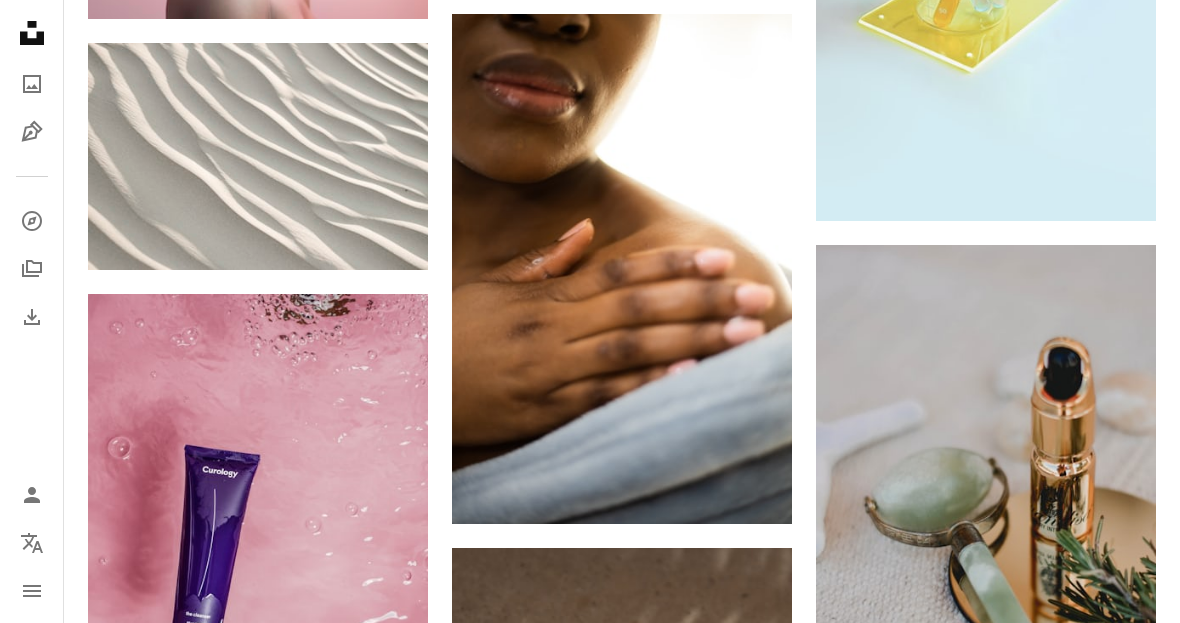 click 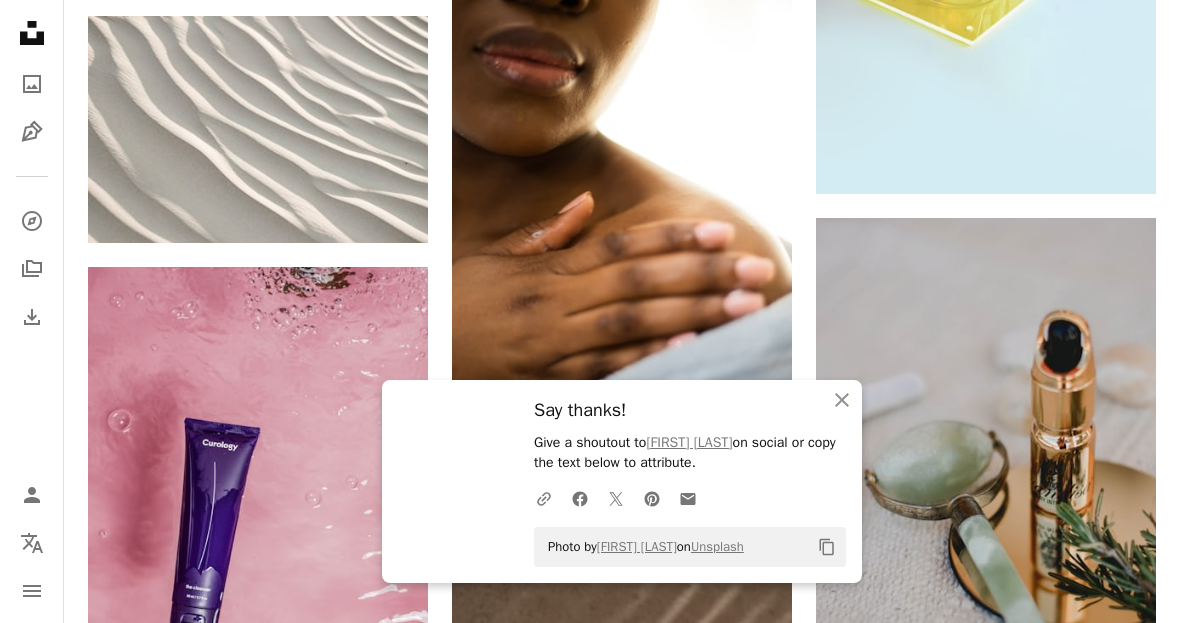 scroll, scrollTop: 18208, scrollLeft: 0, axis: vertical 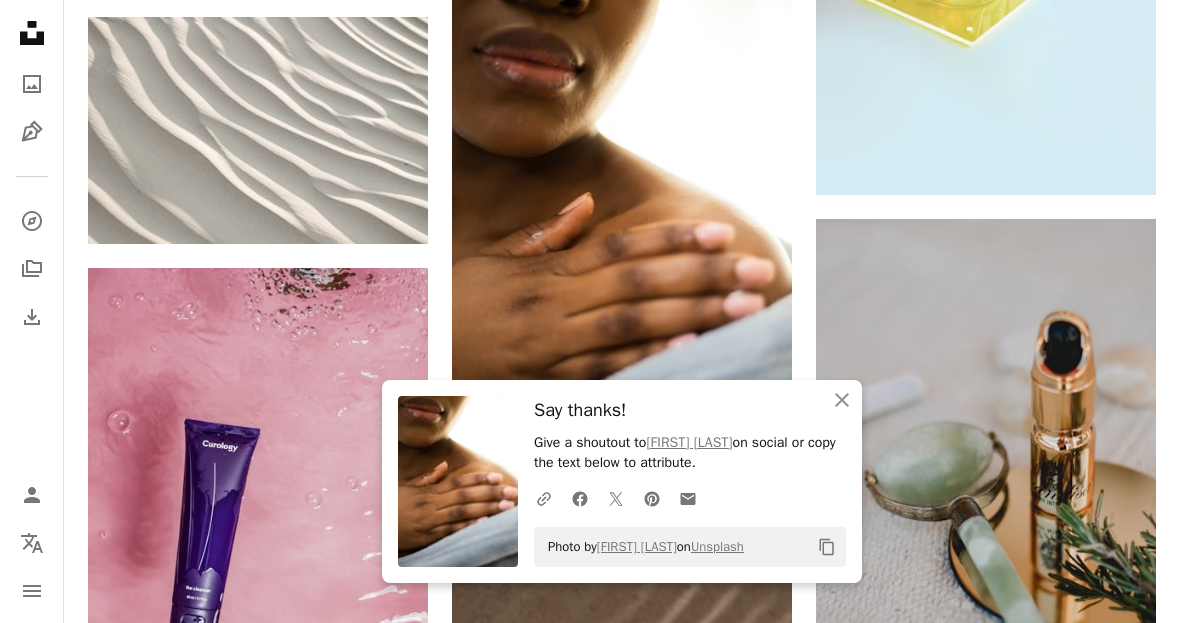 click at bounding box center [986, 474] 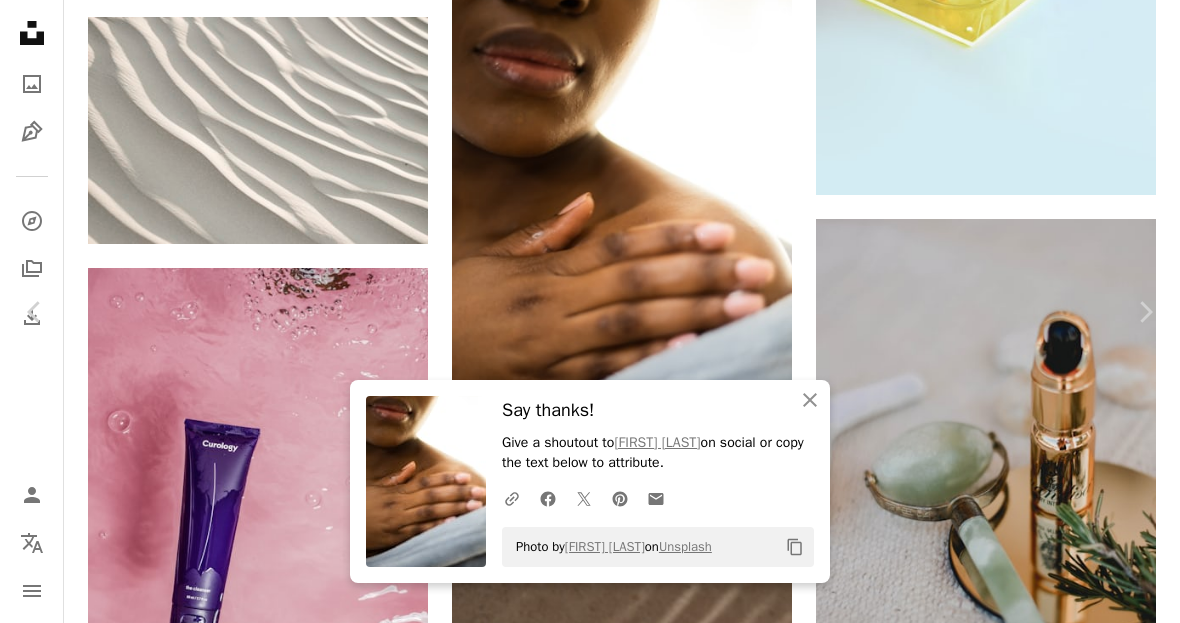 click on "An X shape Close" at bounding box center (810, 400) 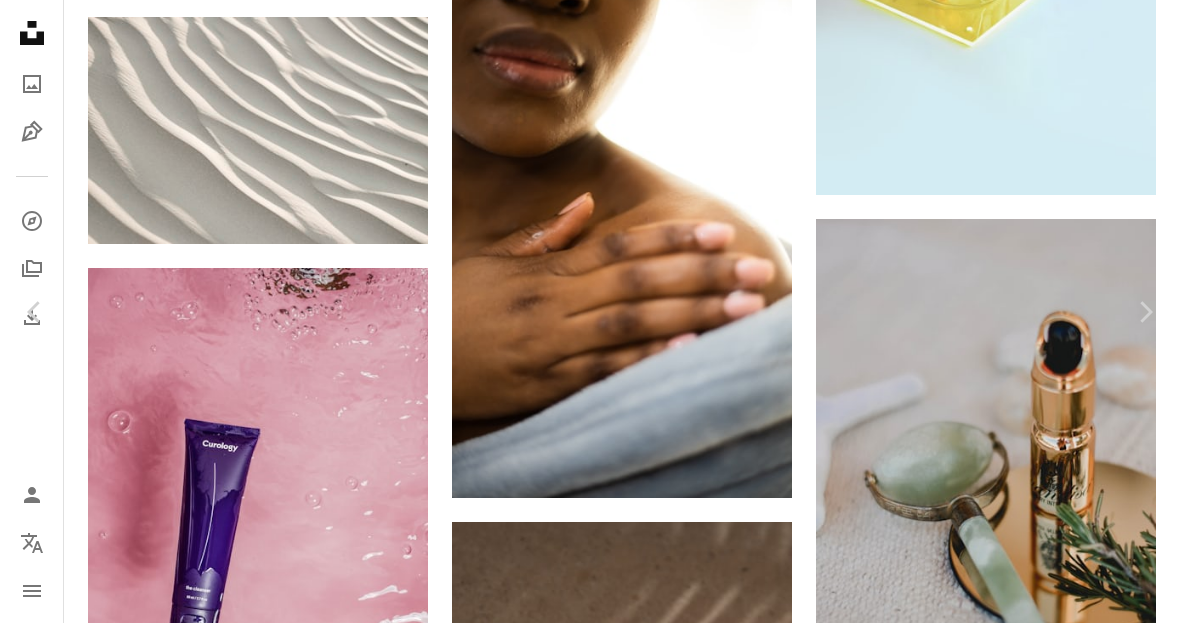 click on "An X shape" at bounding box center (20, 20) 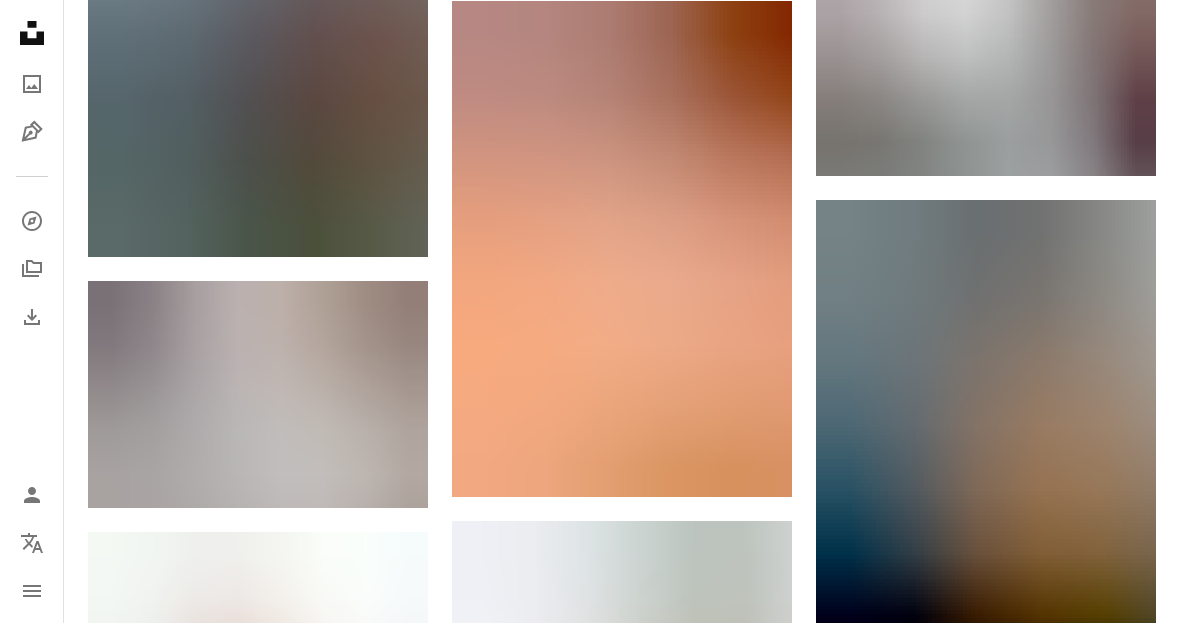 scroll, scrollTop: 19263, scrollLeft: 0, axis: vertical 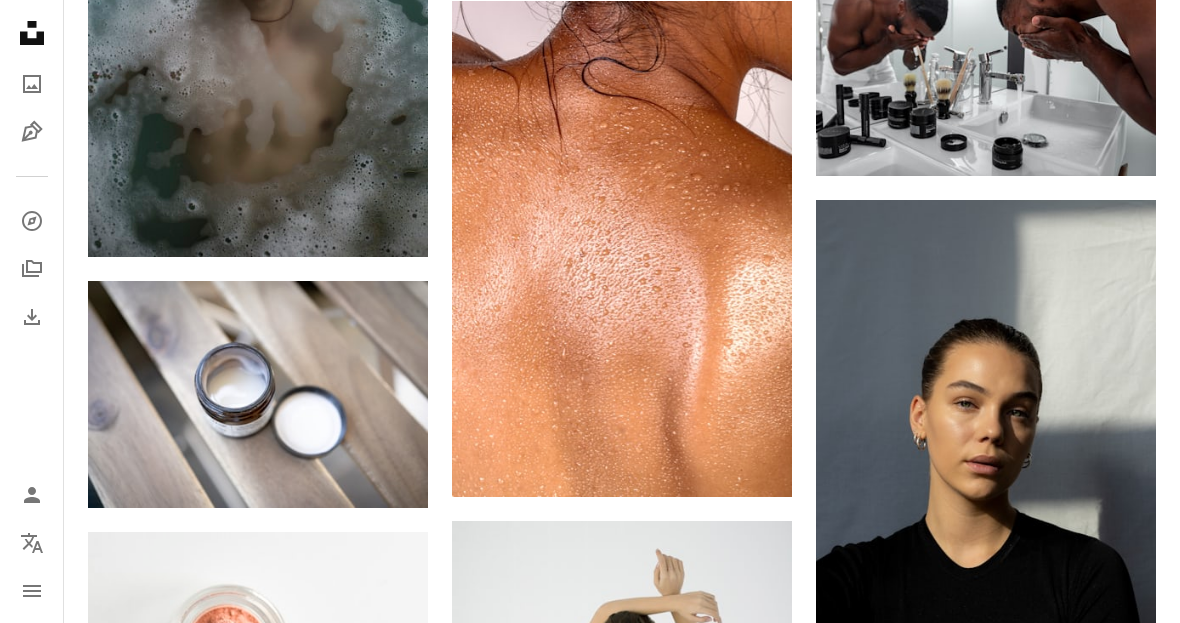 click 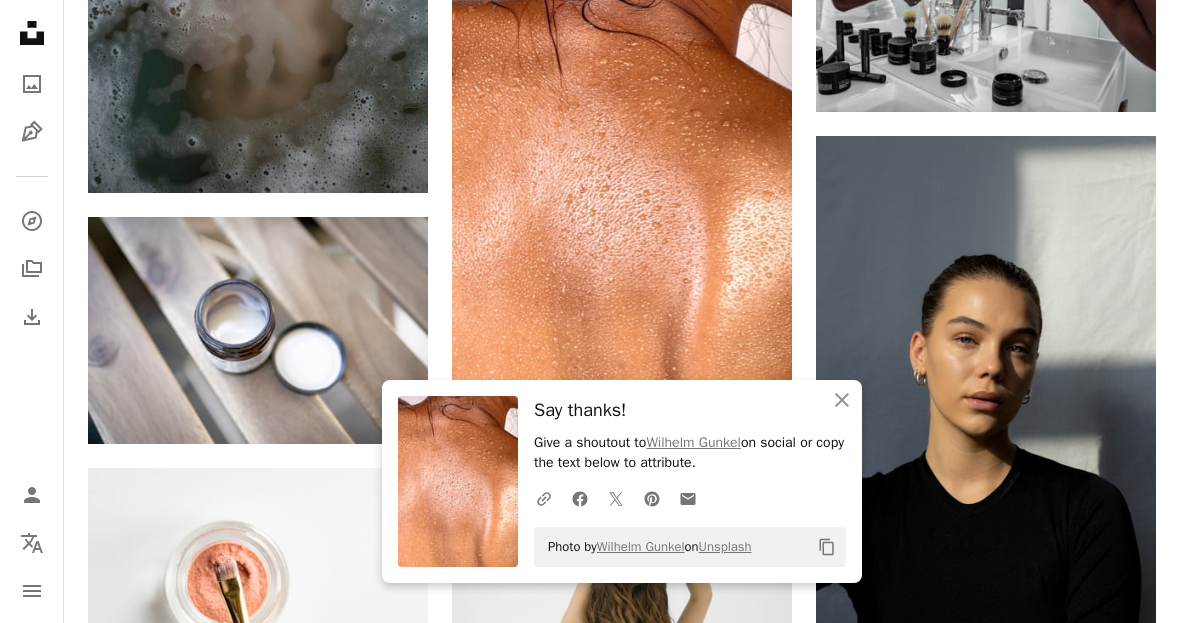 click on "An X shape" 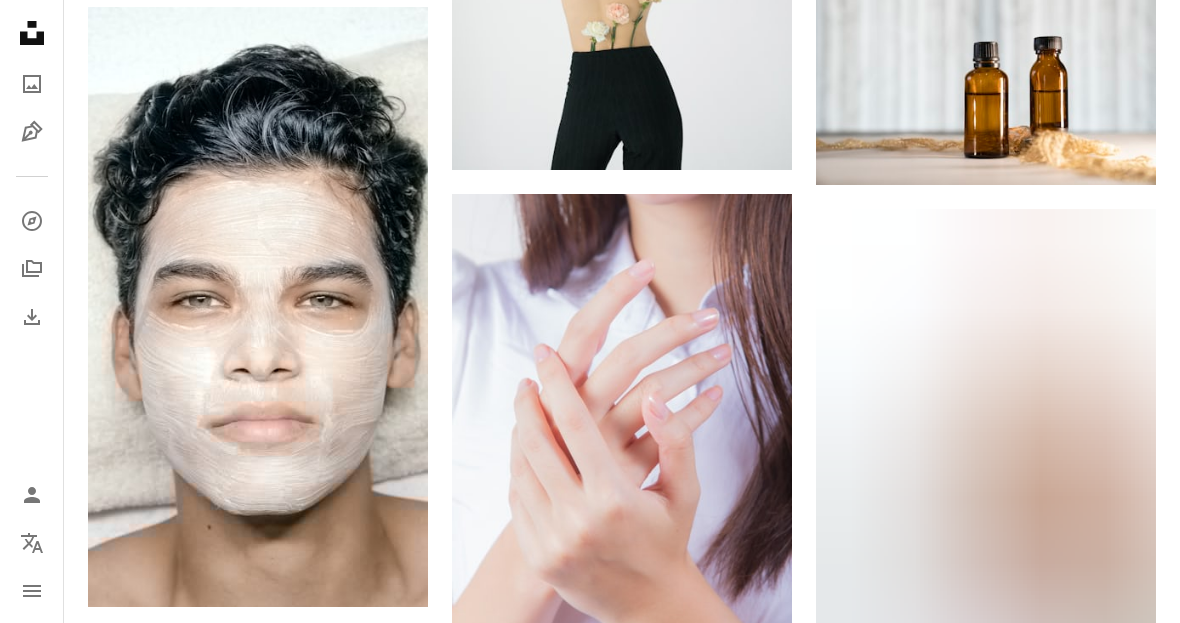 scroll, scrollTop: 20039, scrollLeft: 0, axis: vertical 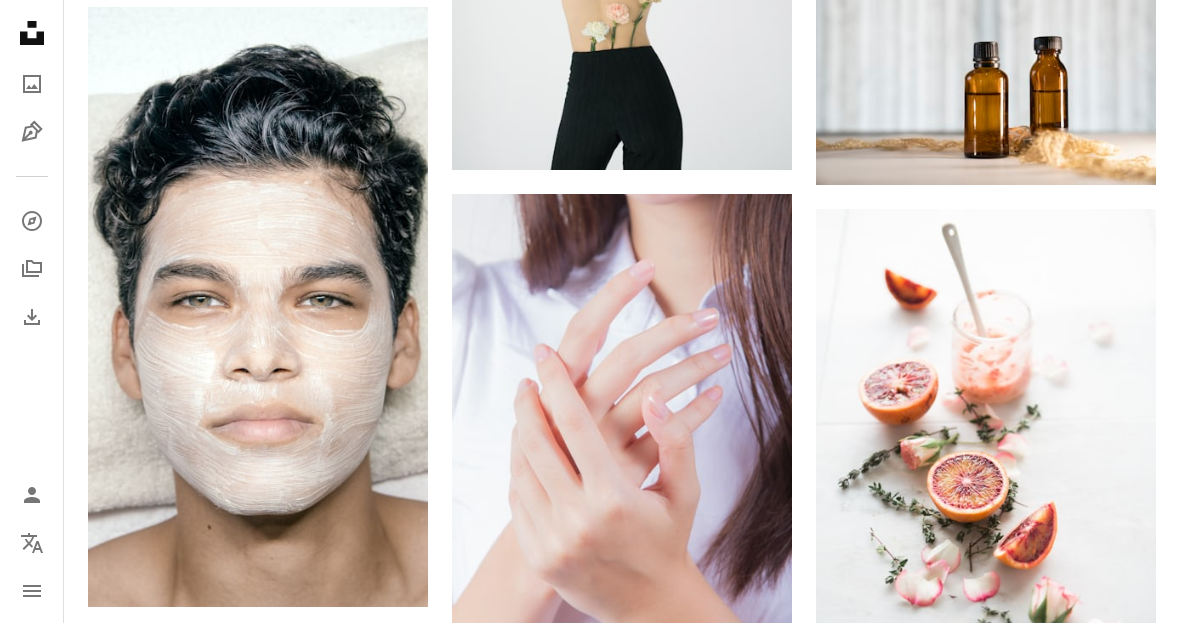 click on "Arrow pointing down" 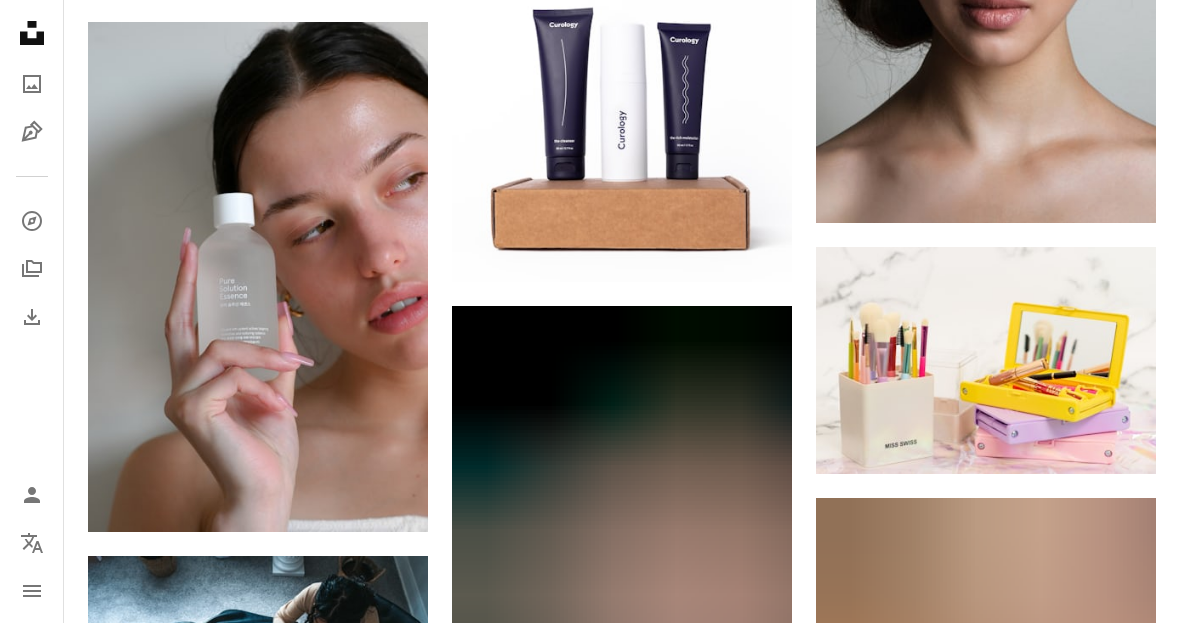 scroll, scrollTop: 33949, scrollLeft: 0, axis: vertical 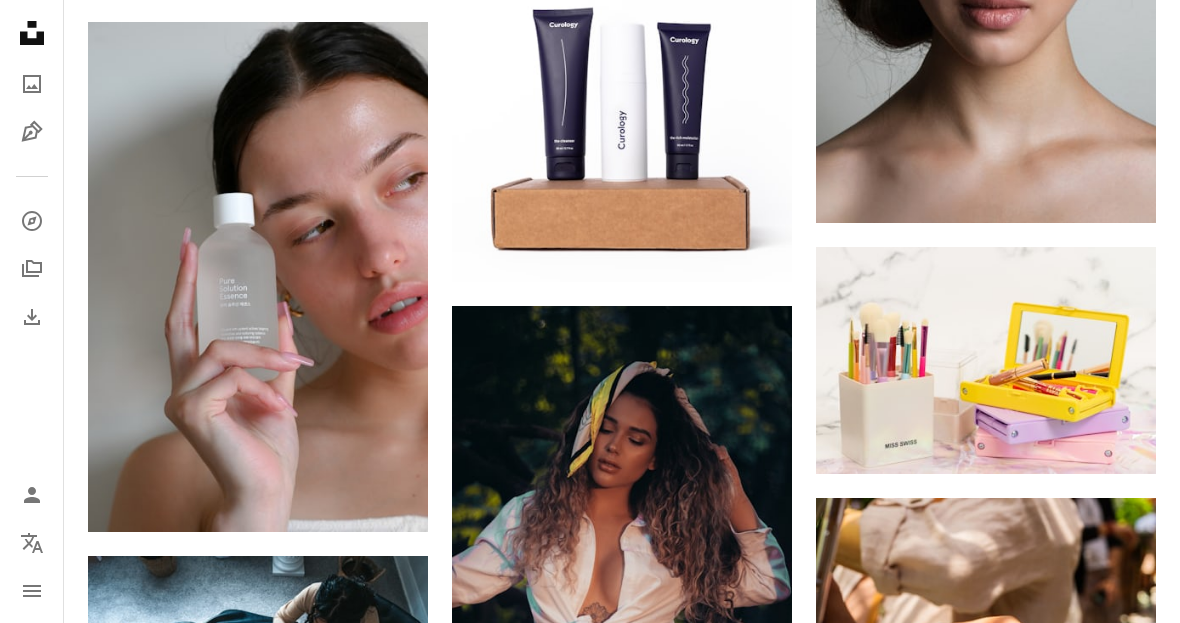 click on "Arrow pointing down" 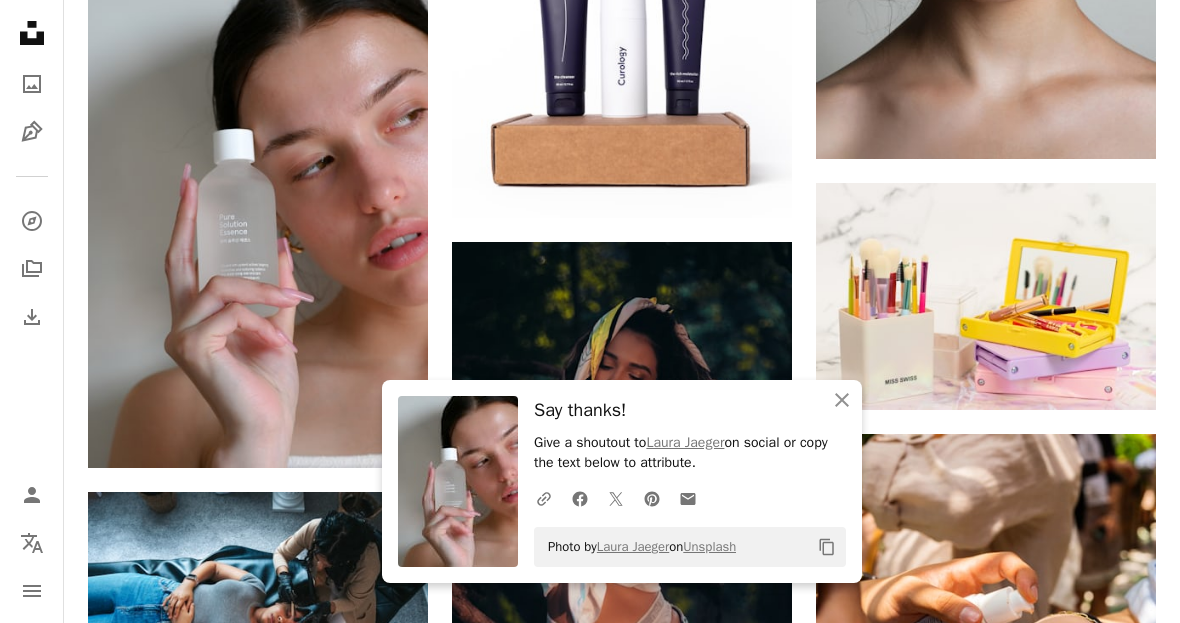 click on "An X shape" 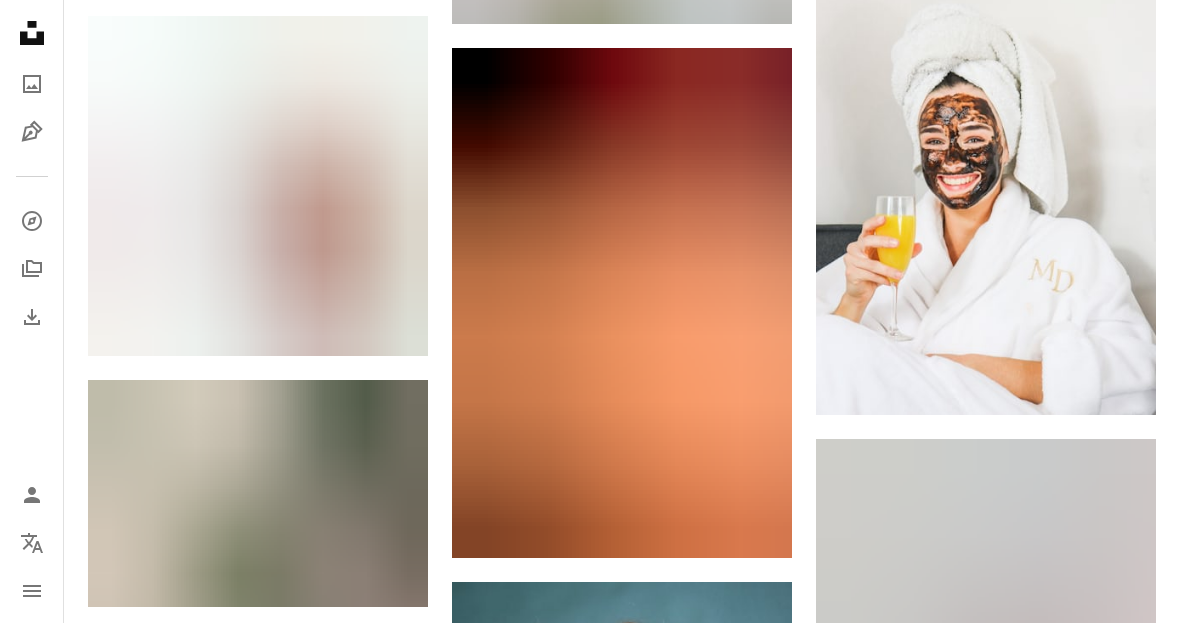 scroll, scrollTop: 34991, scrollLeft: 0, axis: vertical 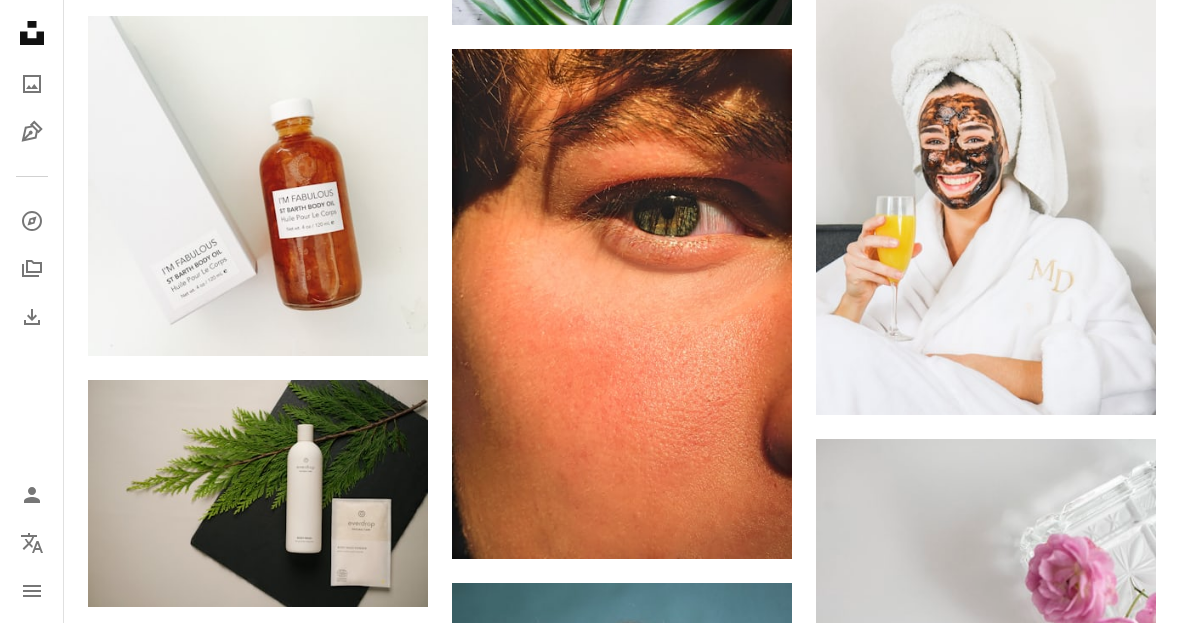 click 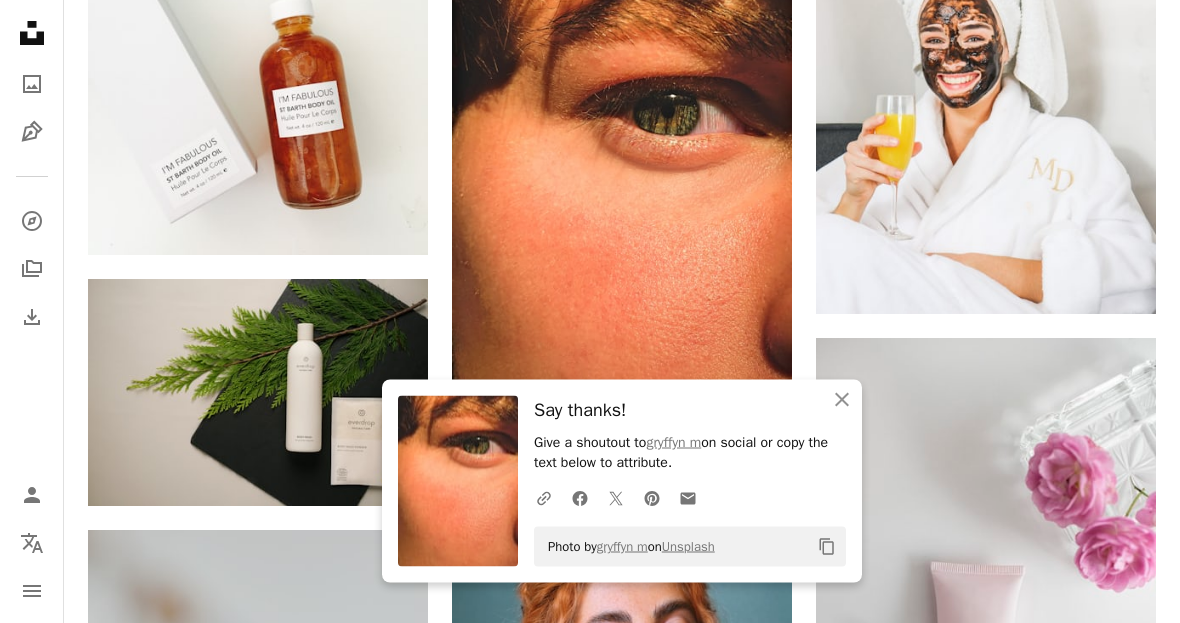 click on "An X shape" 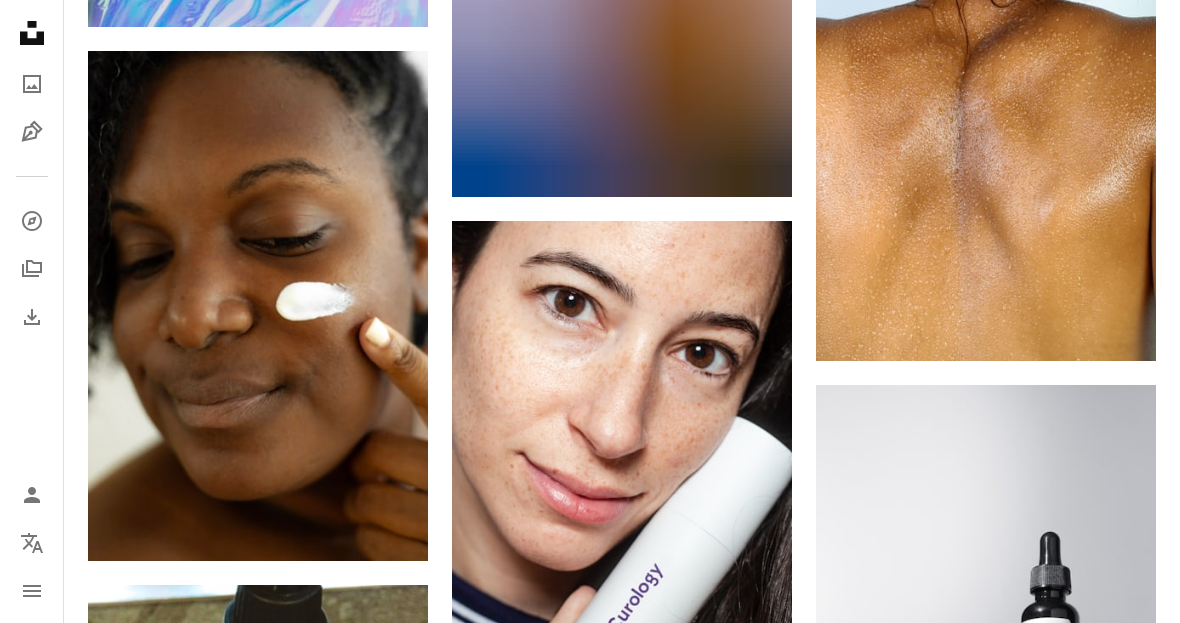 scroll, scrollTop: 36608, scrollLeft: 0, axis: vertical 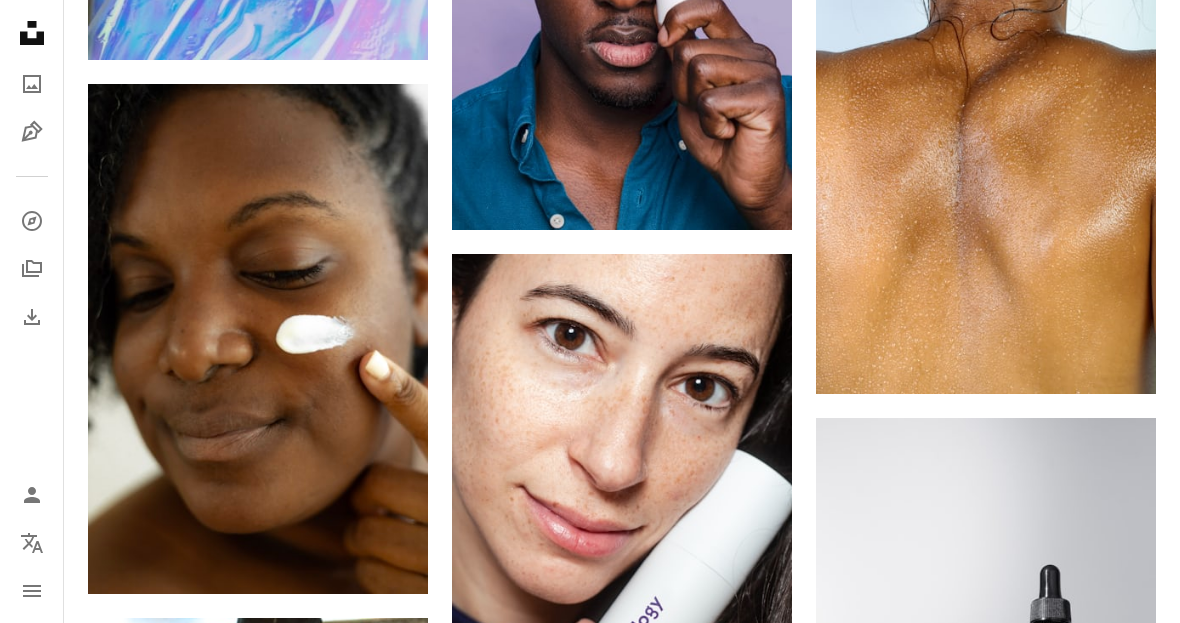 click on "Arrow pointing down" 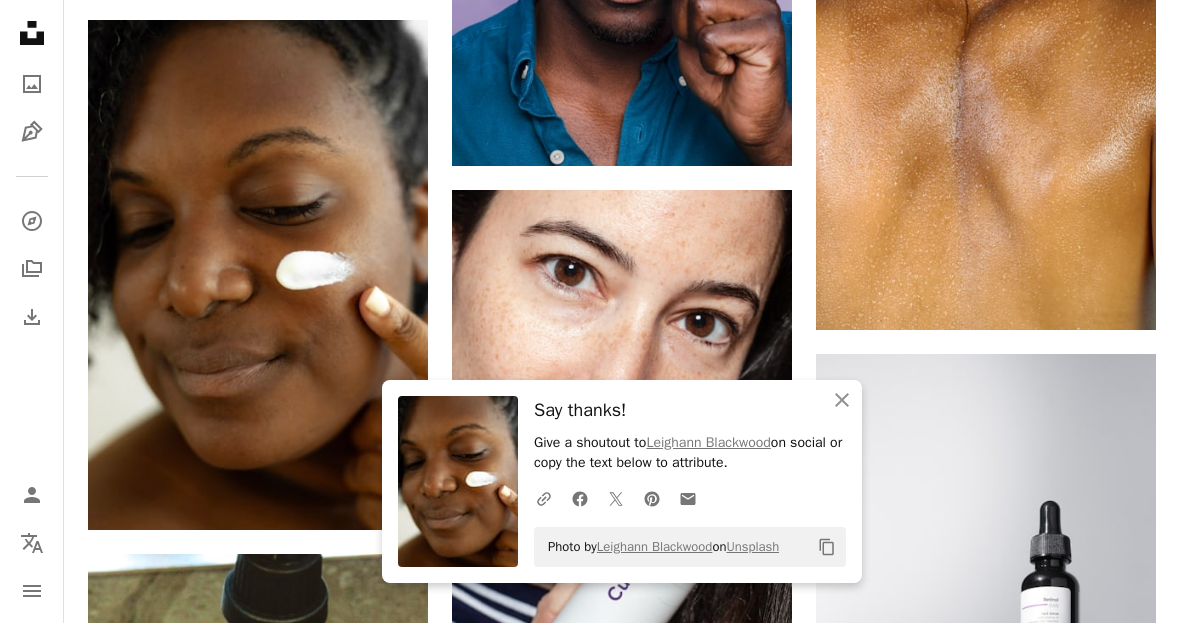 click on "An X shape" 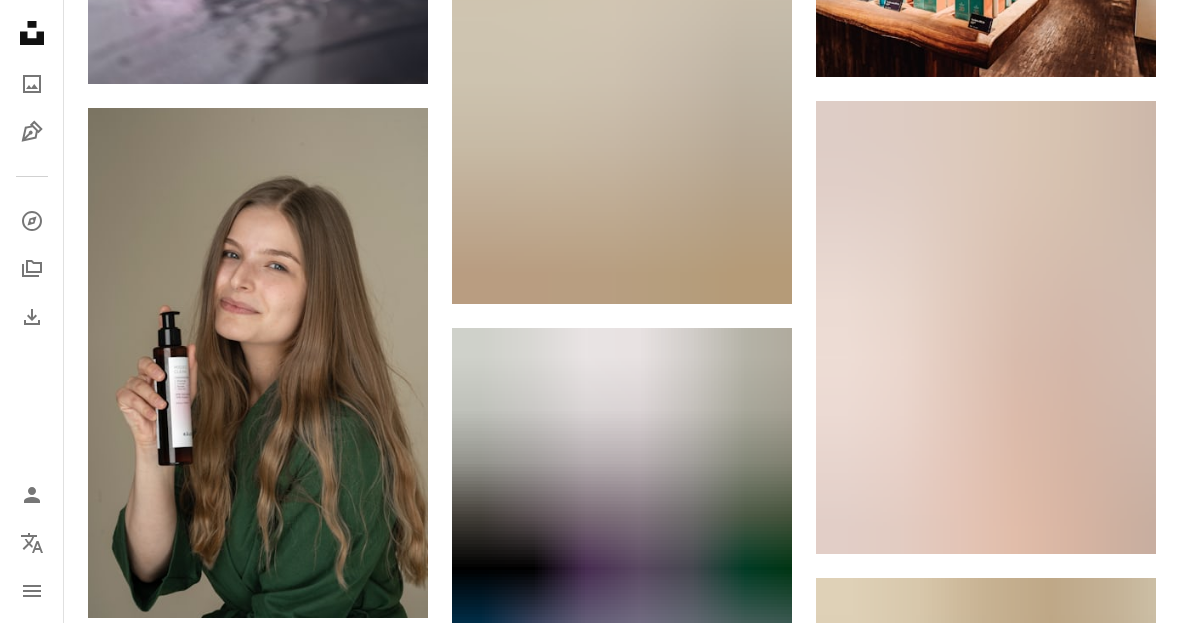 scroll, scrollTop: 60043, scrollLeft: 0, axis: vertical 